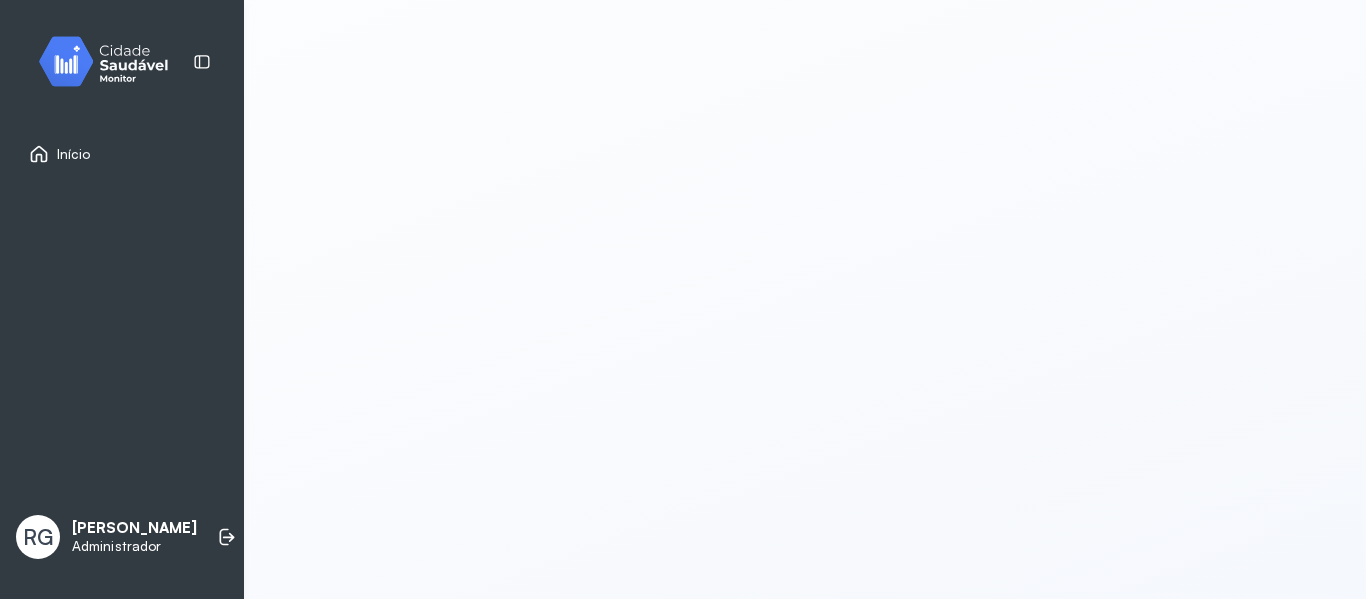 scroll, scrollTop: 0, scrollLeft: 0, axis: both 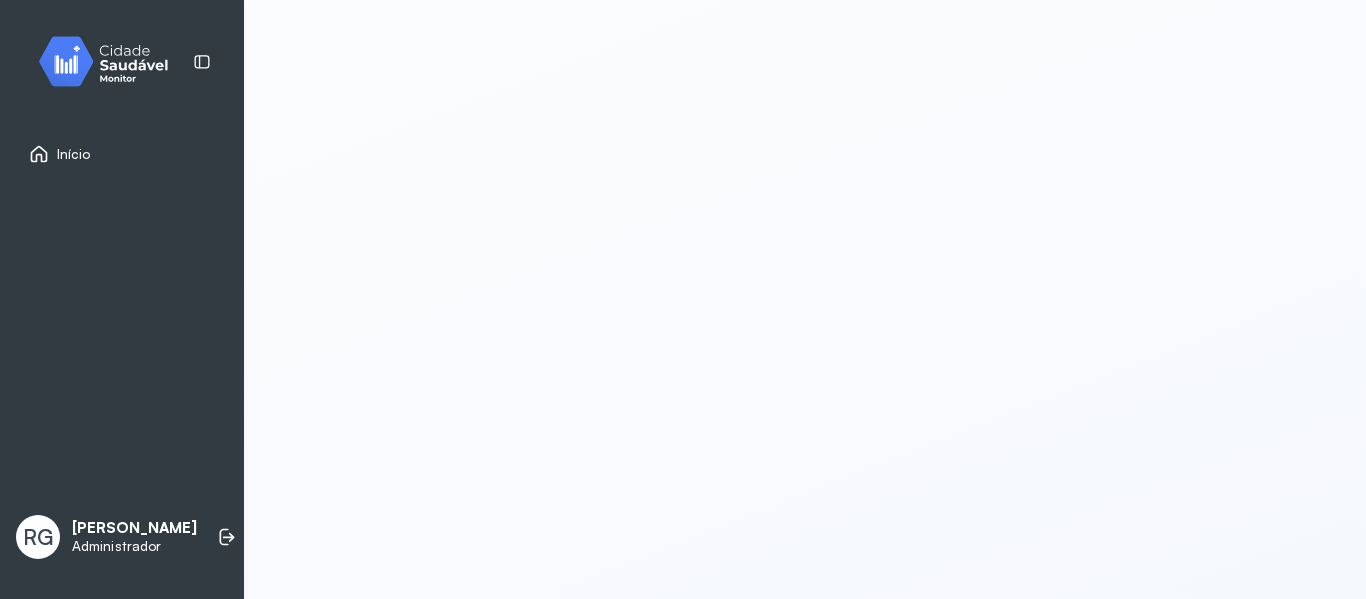 click on "Início" at bounding box center [122, 154] 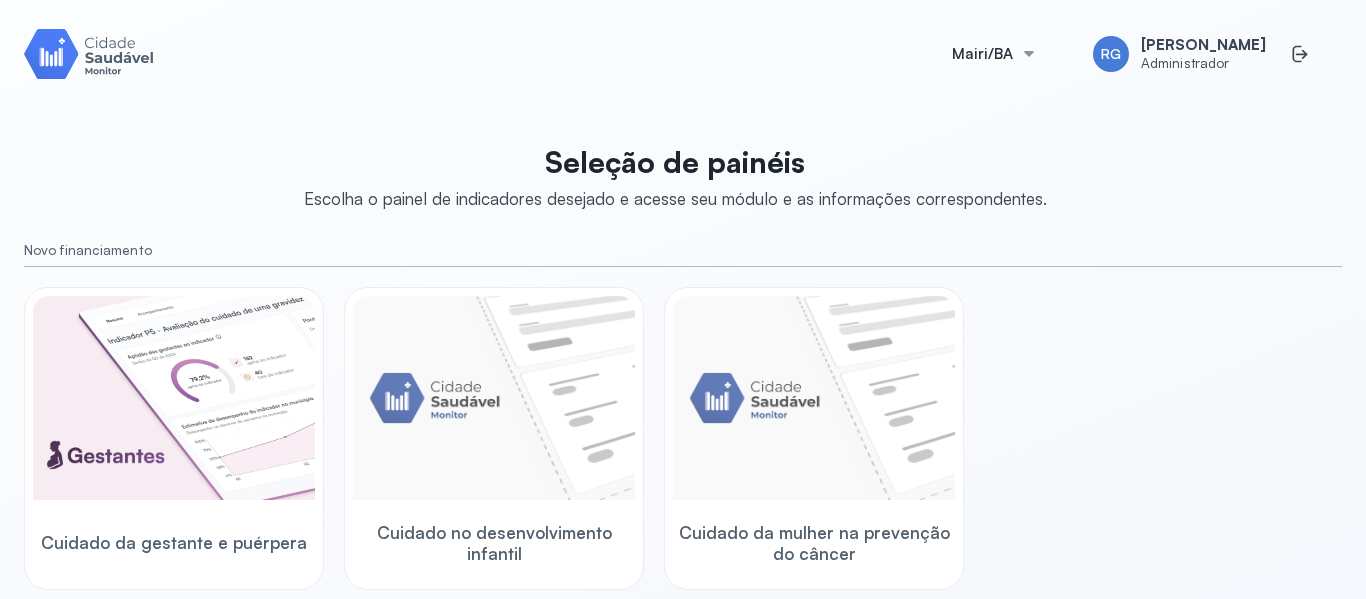 click on "Mairi/BA" at bounding box center [994, 54] 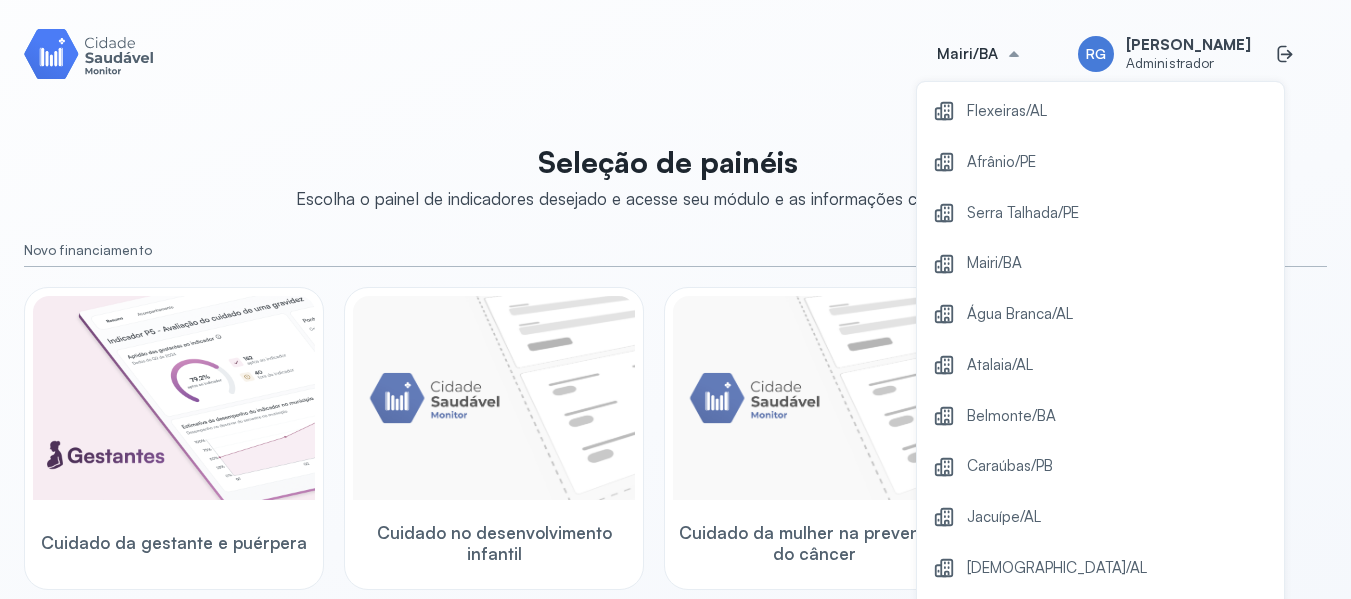click on "Cuidado da gestante e puérpera Cuidado no desenvolvimento infantil Cuidado da mulher na prevenção do câncer" at bounding box center (675, 438) 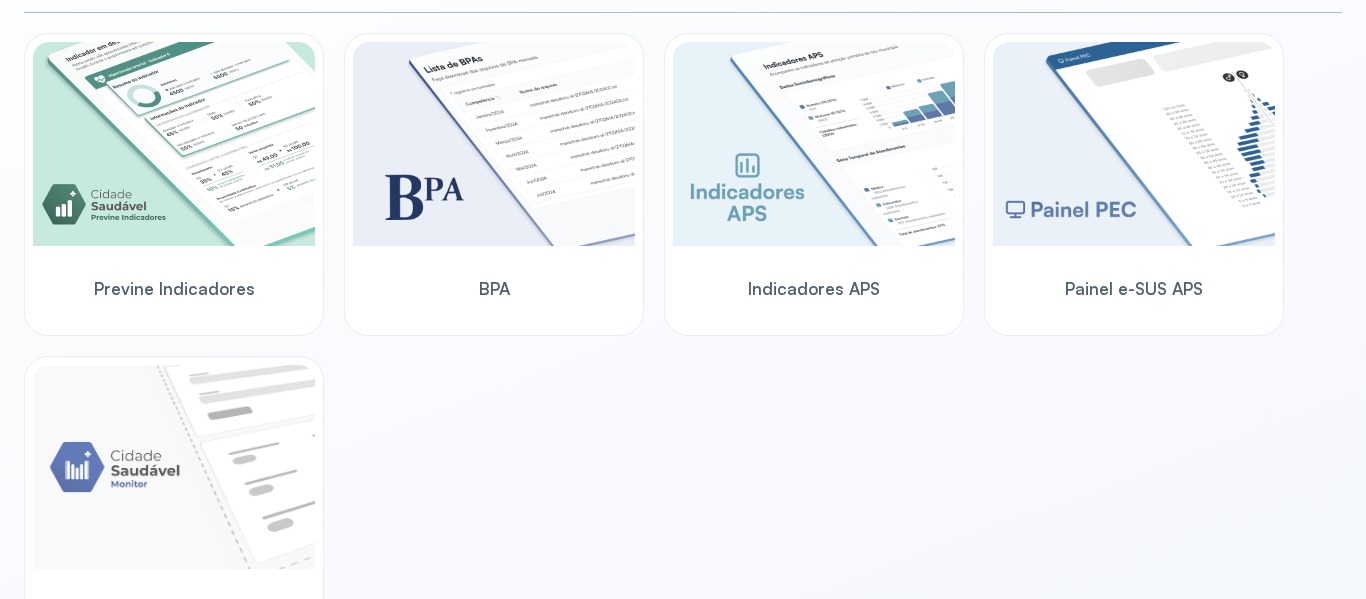 scroll, scrollTop: 636, scrollLeft: 0, axis: vertical 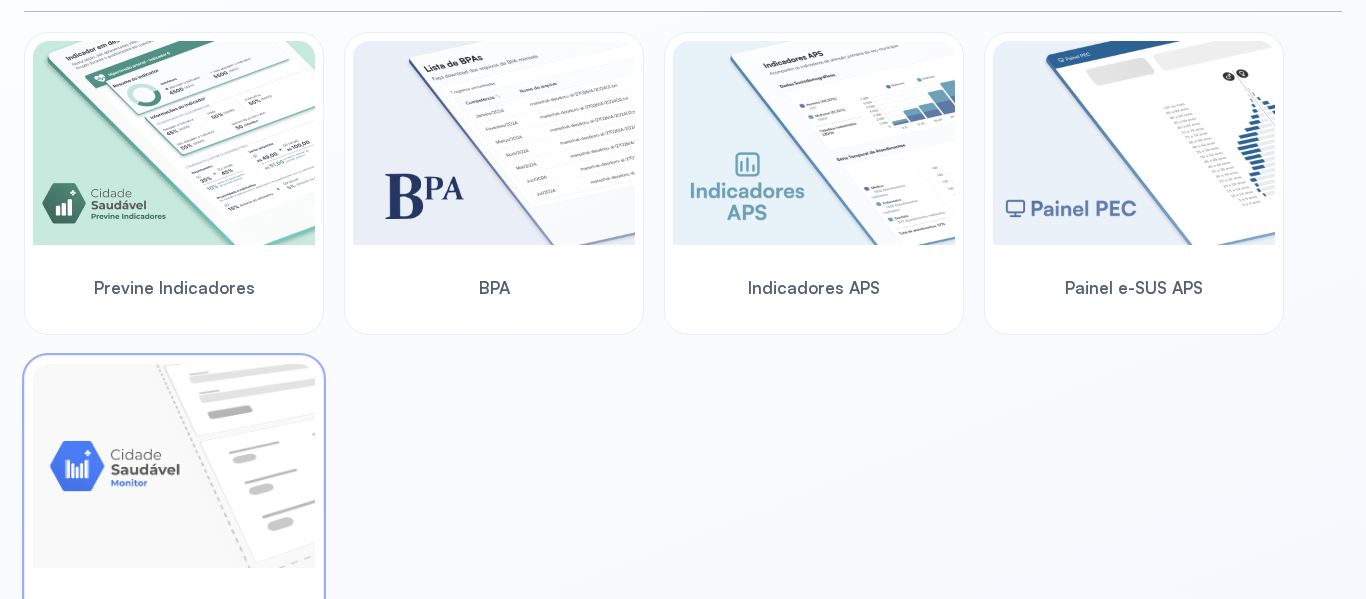 click on "Acompanhamento Territorial" 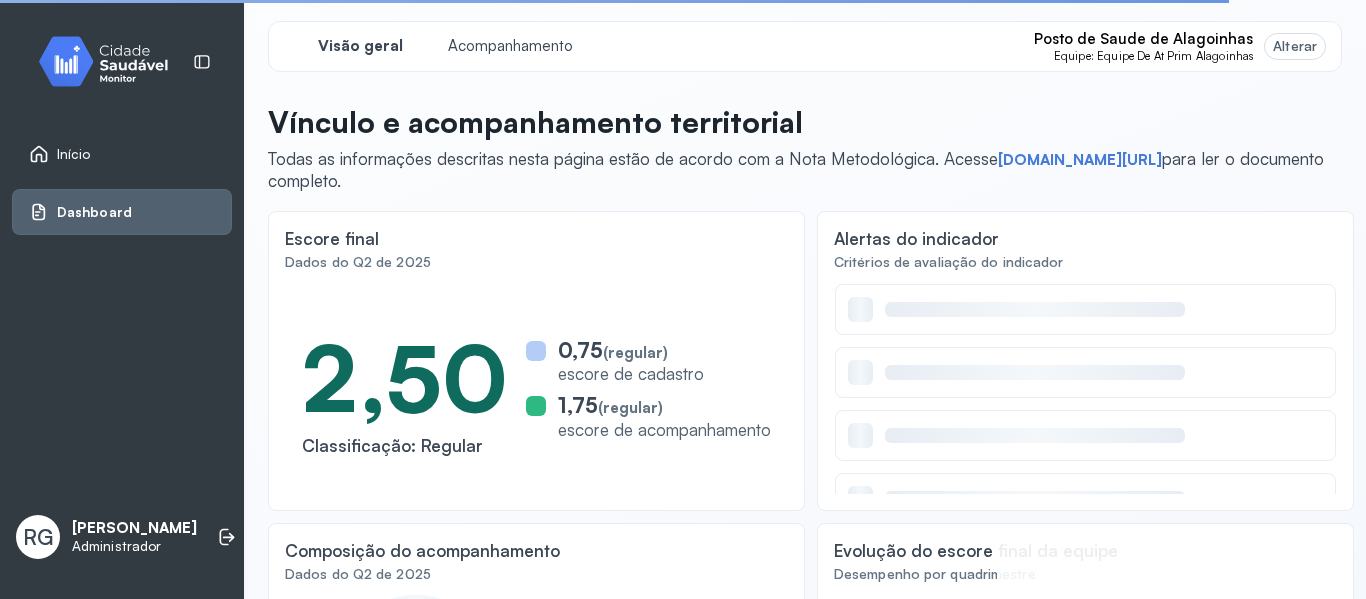 scroll, scrollTop: 0, scrollLeft: 0, axis: both 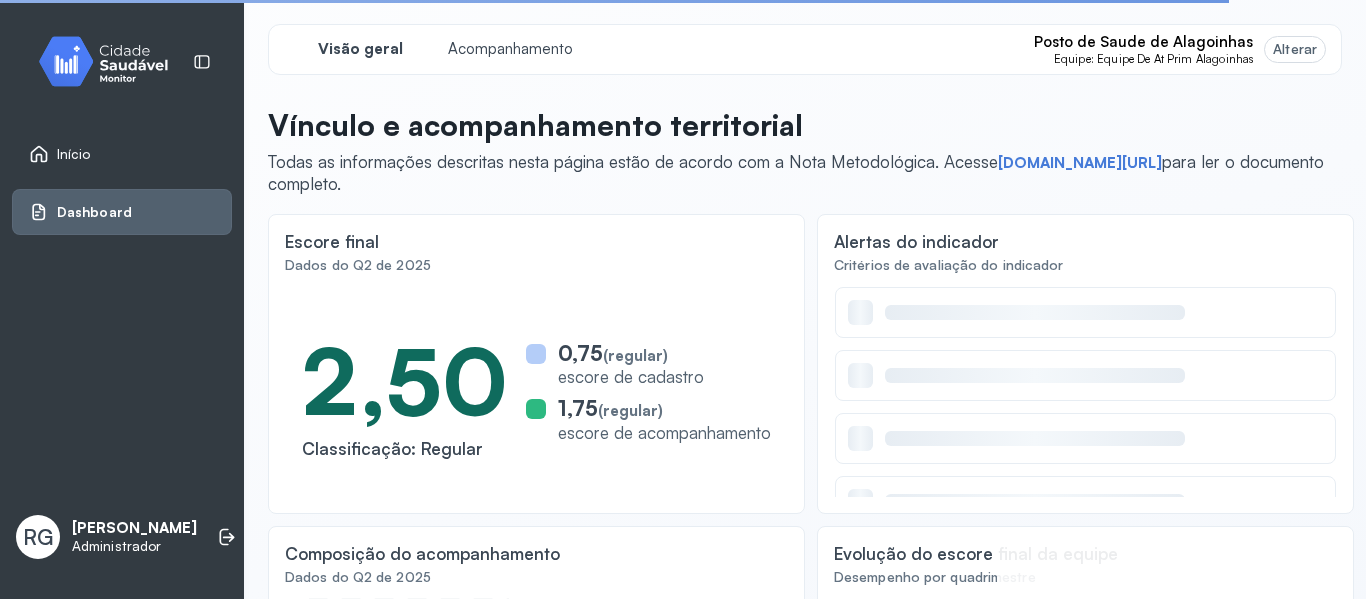 click at bounding box center (111, 61) 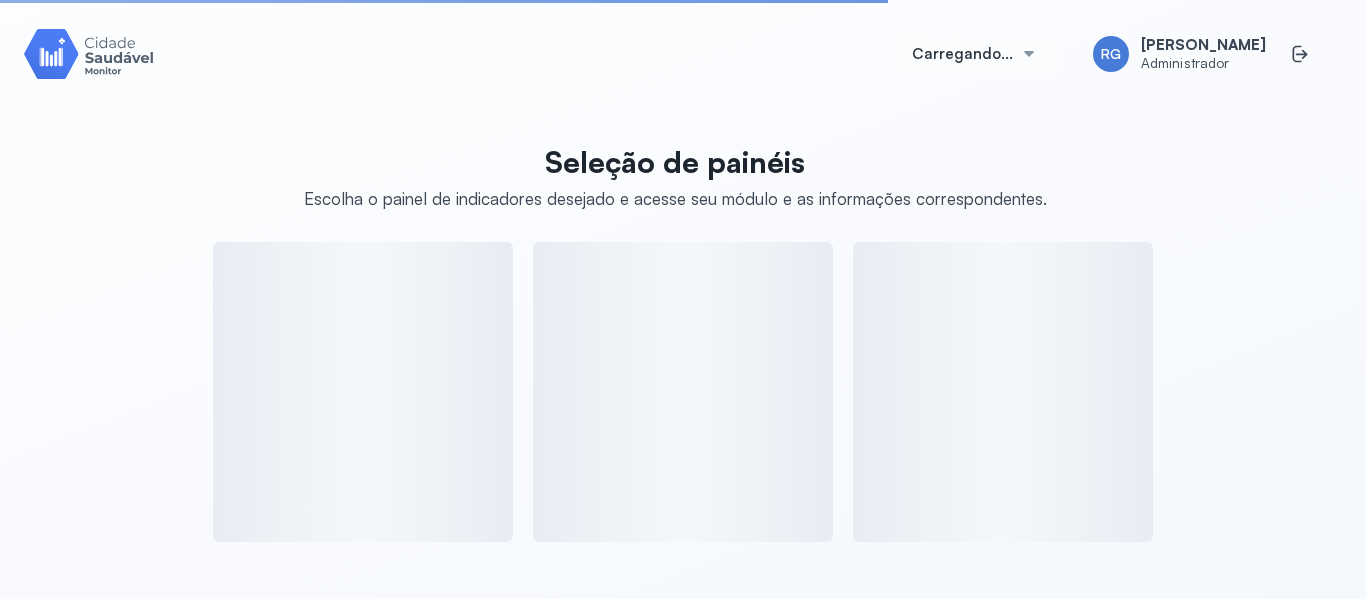 click on "Carregando..." at bounding box center (962, 54) 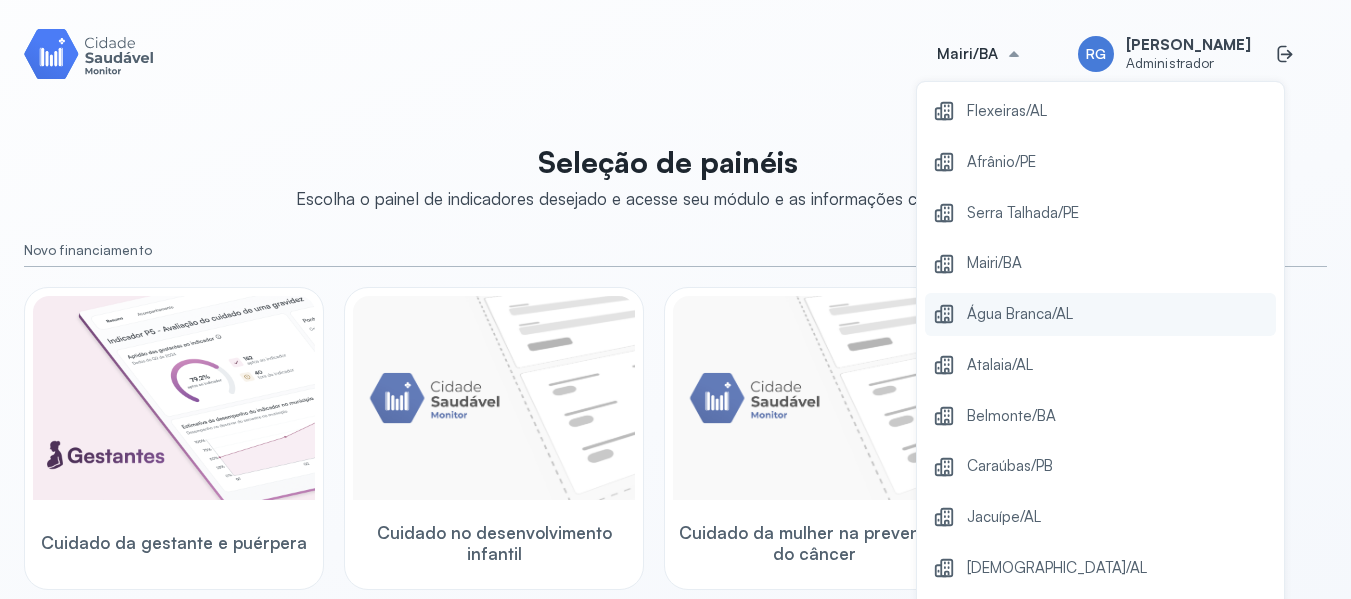click on "Água Branca/AL" at bounding box center (1100, 314) 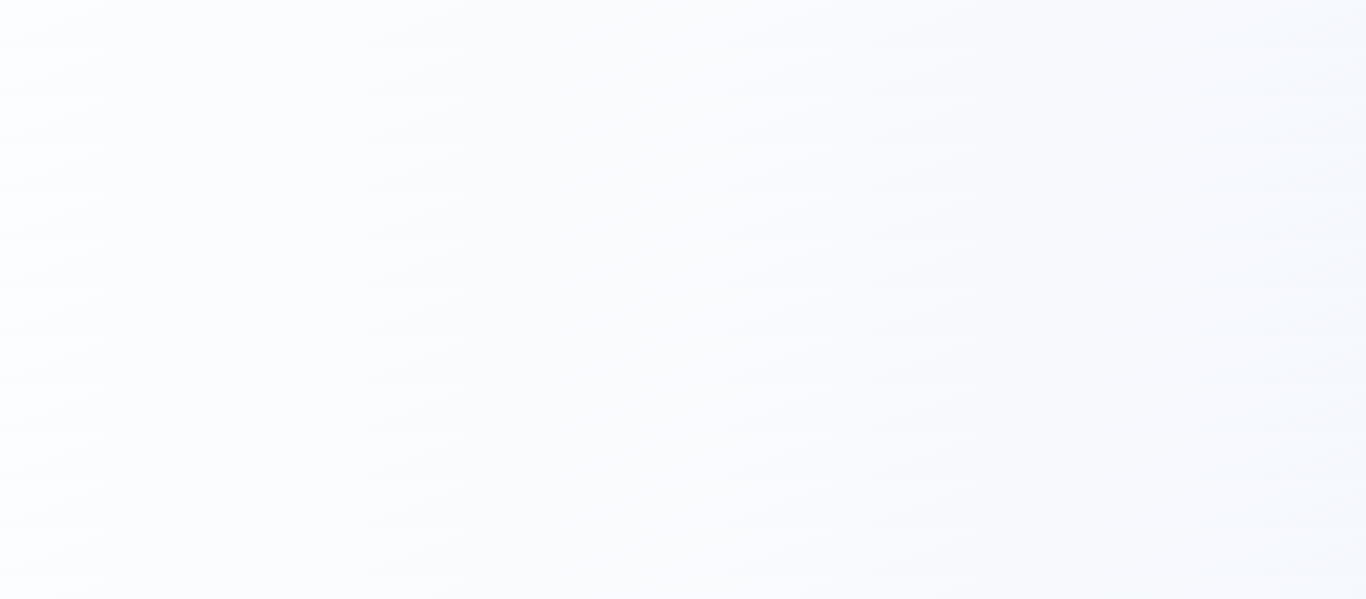 scroll, scrollTop: 0, scrollLeft: 0, axis: both 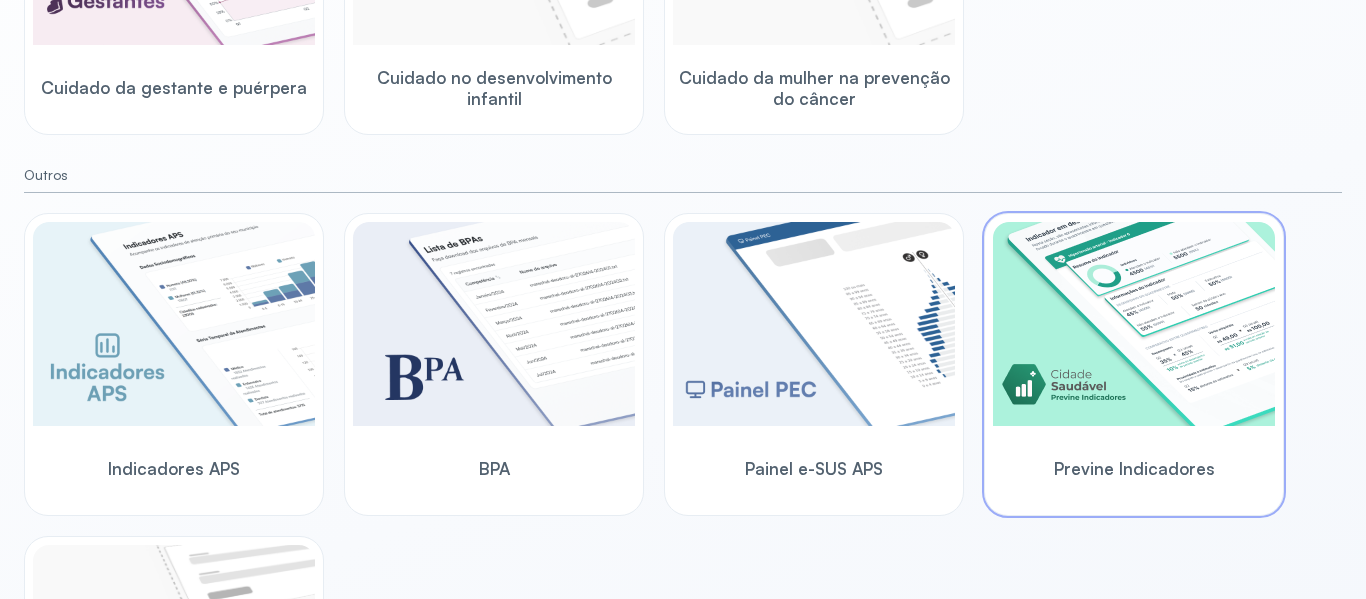 click at bounding box center [1134, 324] 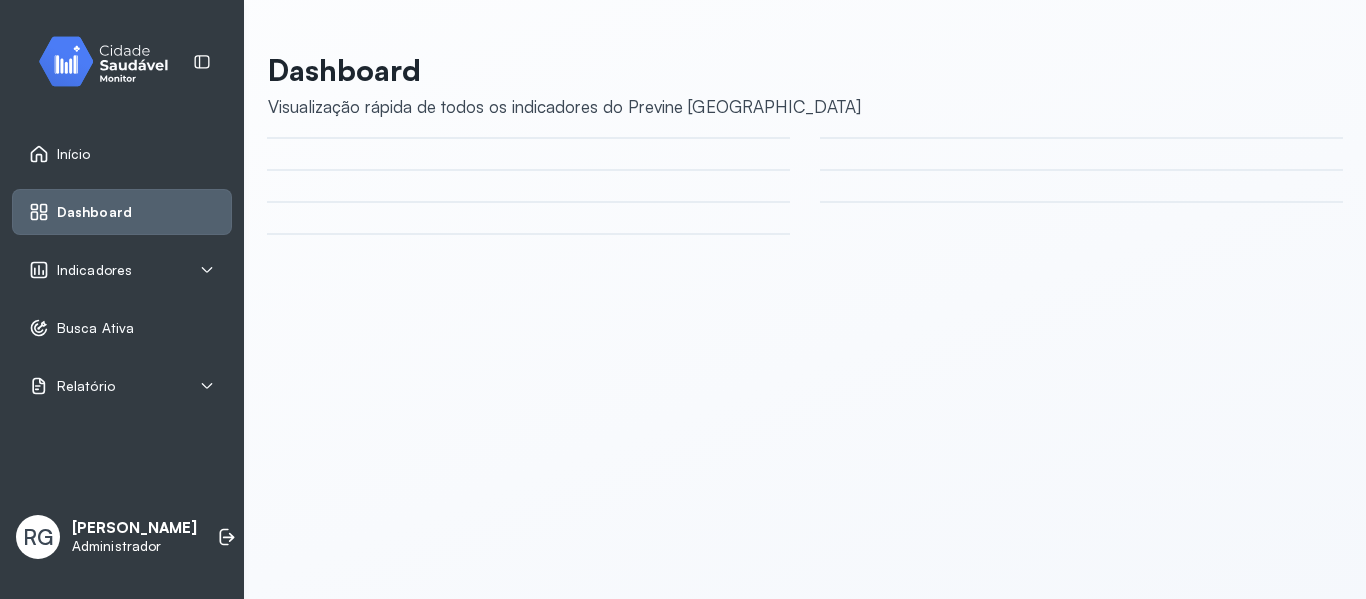 scroll, scrollTop: 0, scrollLeft: 0, axis: both 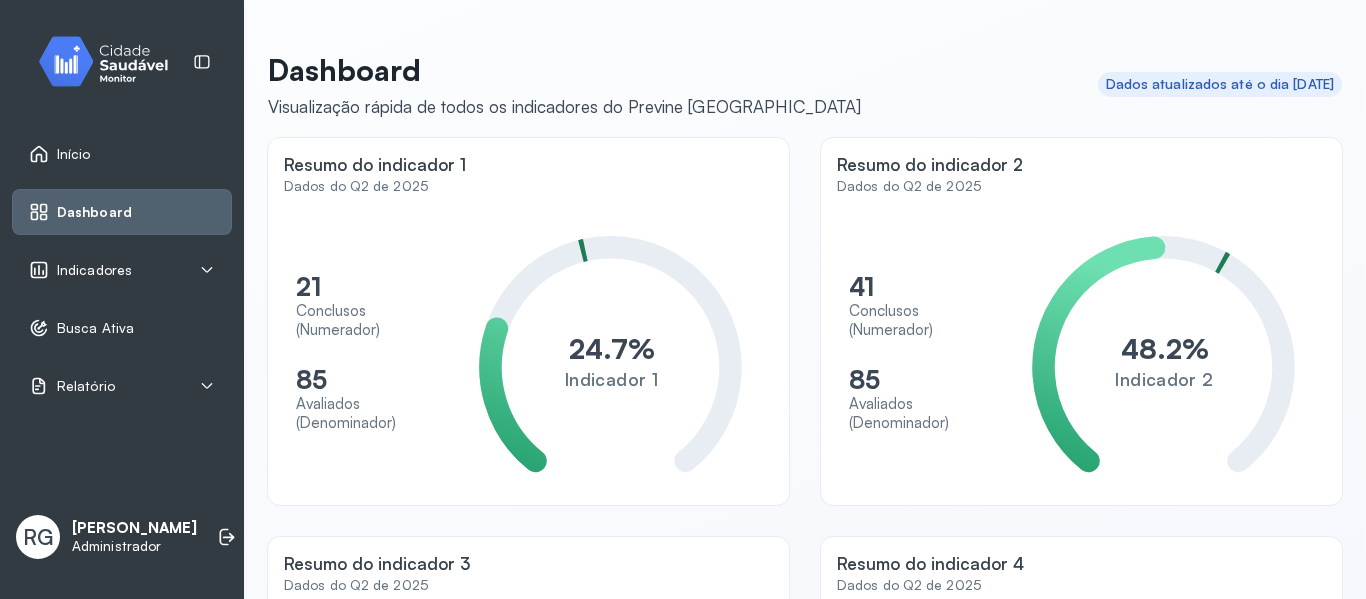 click on "Indicadores" at bounding box center (94, 270) 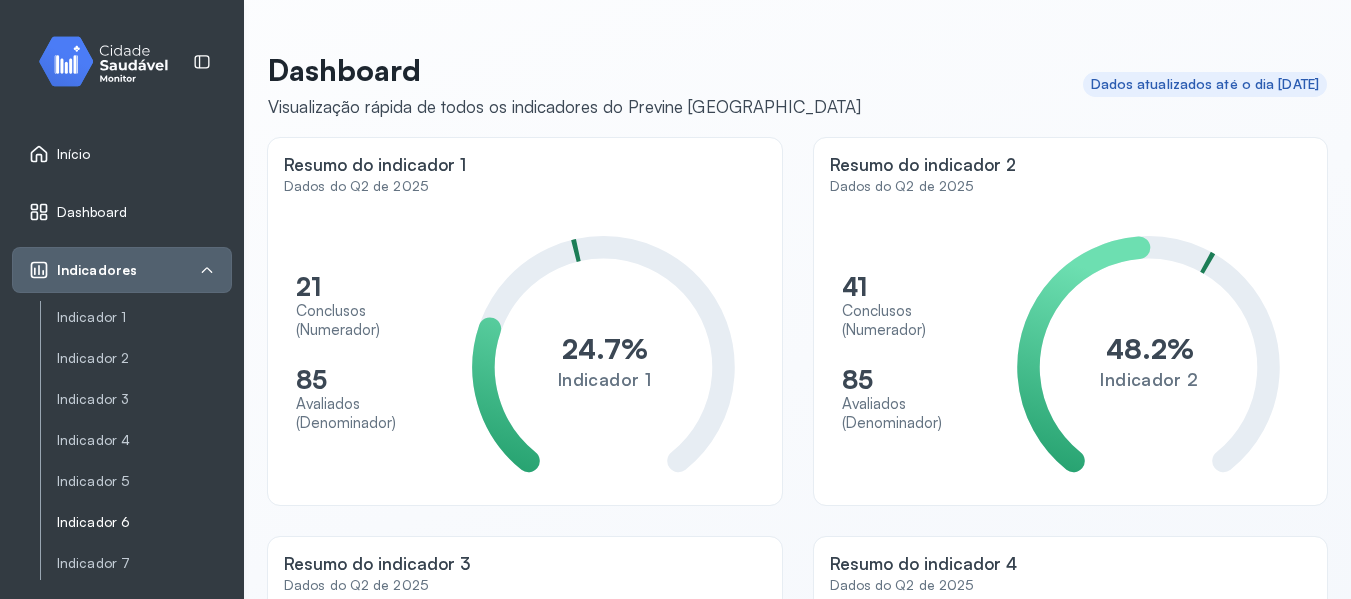 click on "Indicador 6" at bounding box center [144, 522] 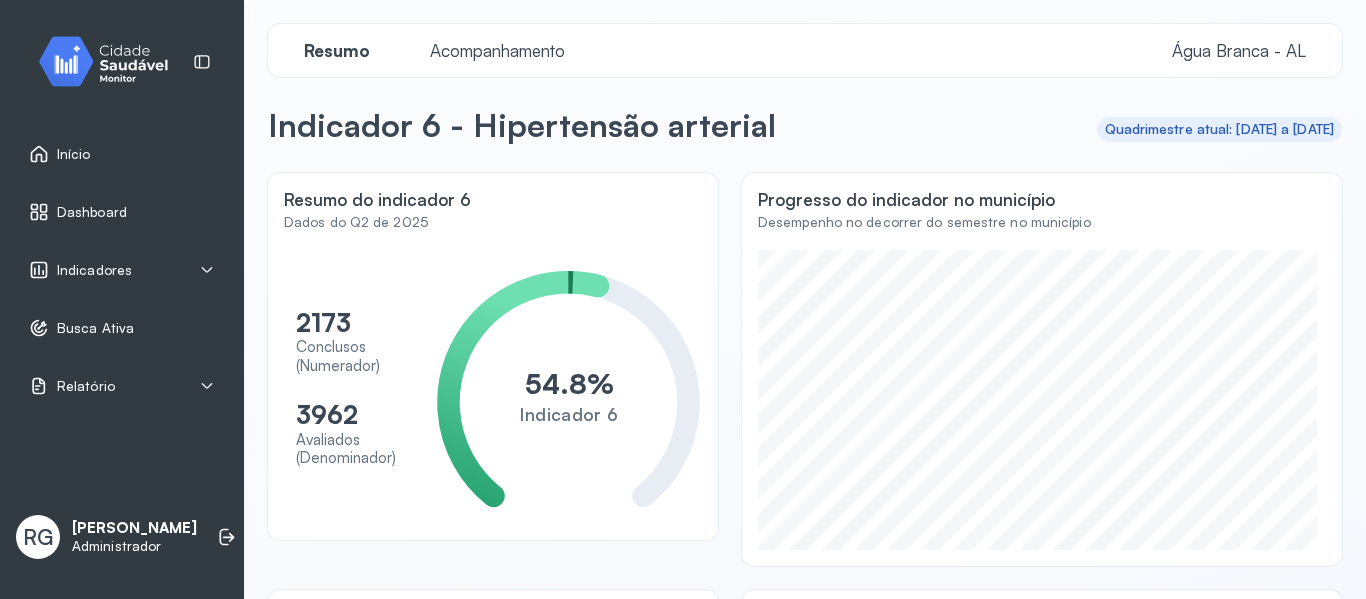 click on "Acompanhamento" at bounding box center (497, 50) 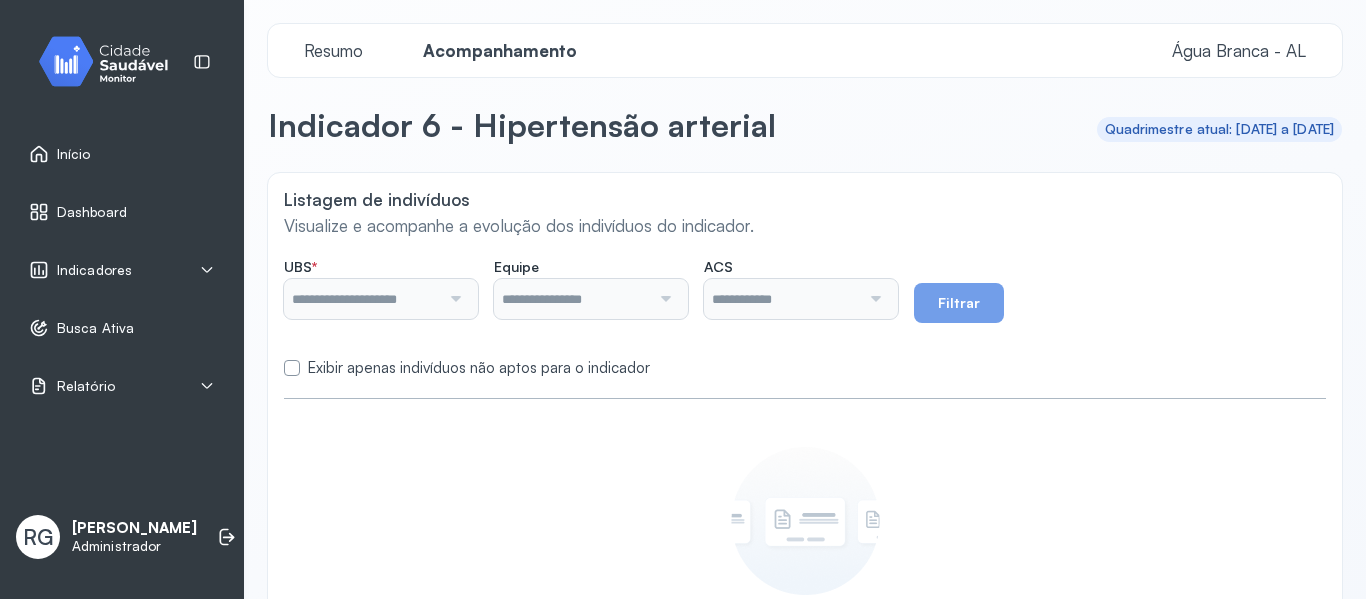 click 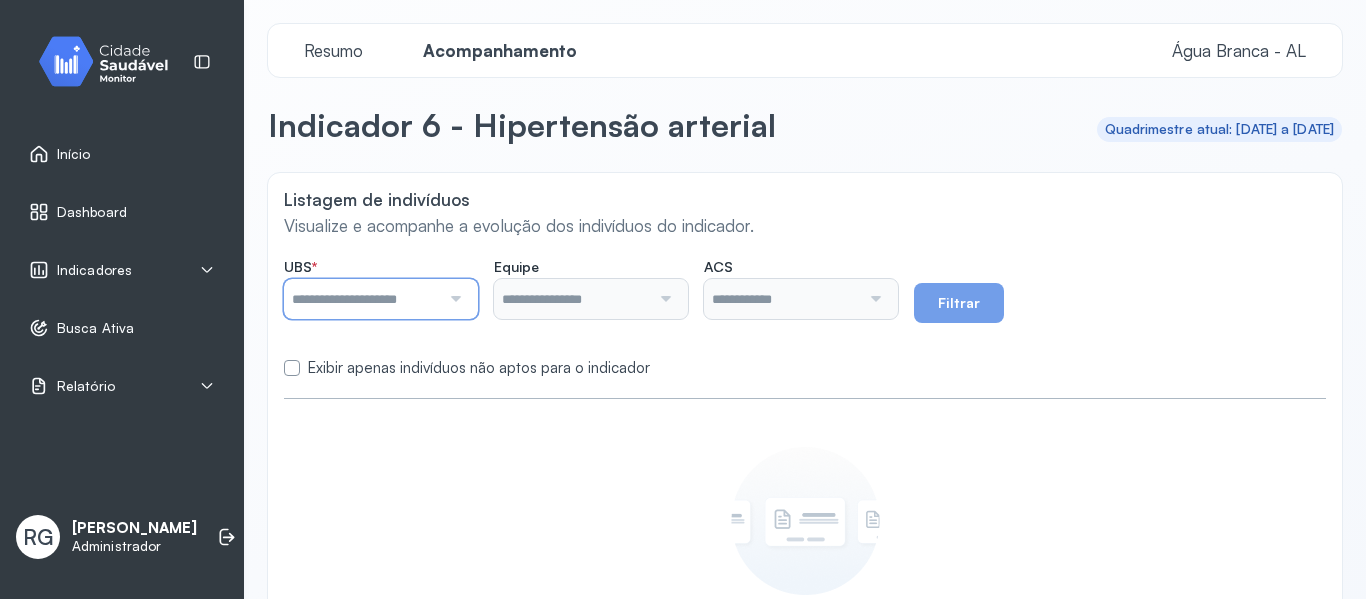 click at bounding box center (362, 299) 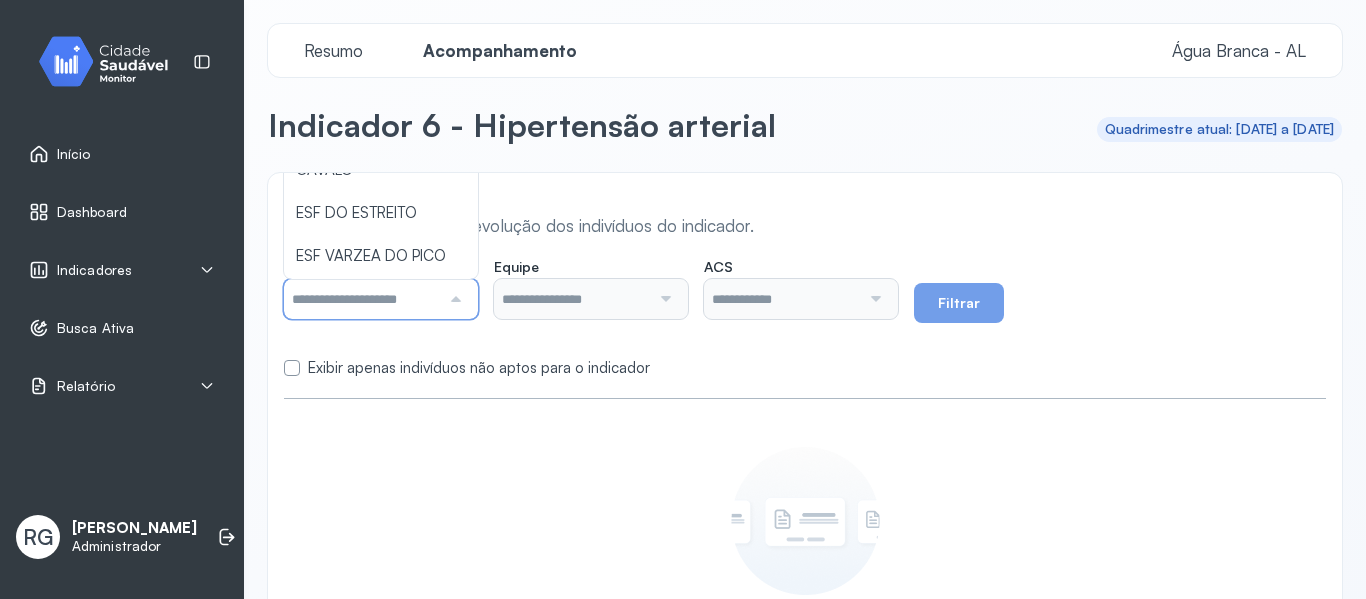 click at bounding box center [362, 299] 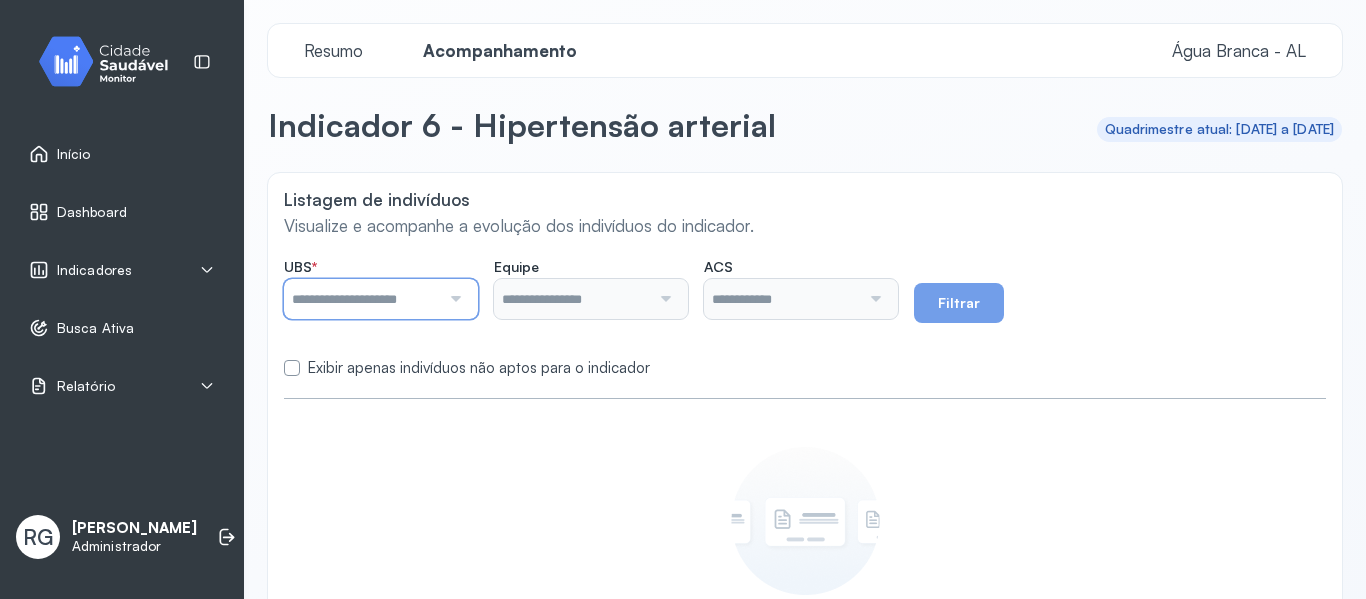 click at bounding box center [362, 299] 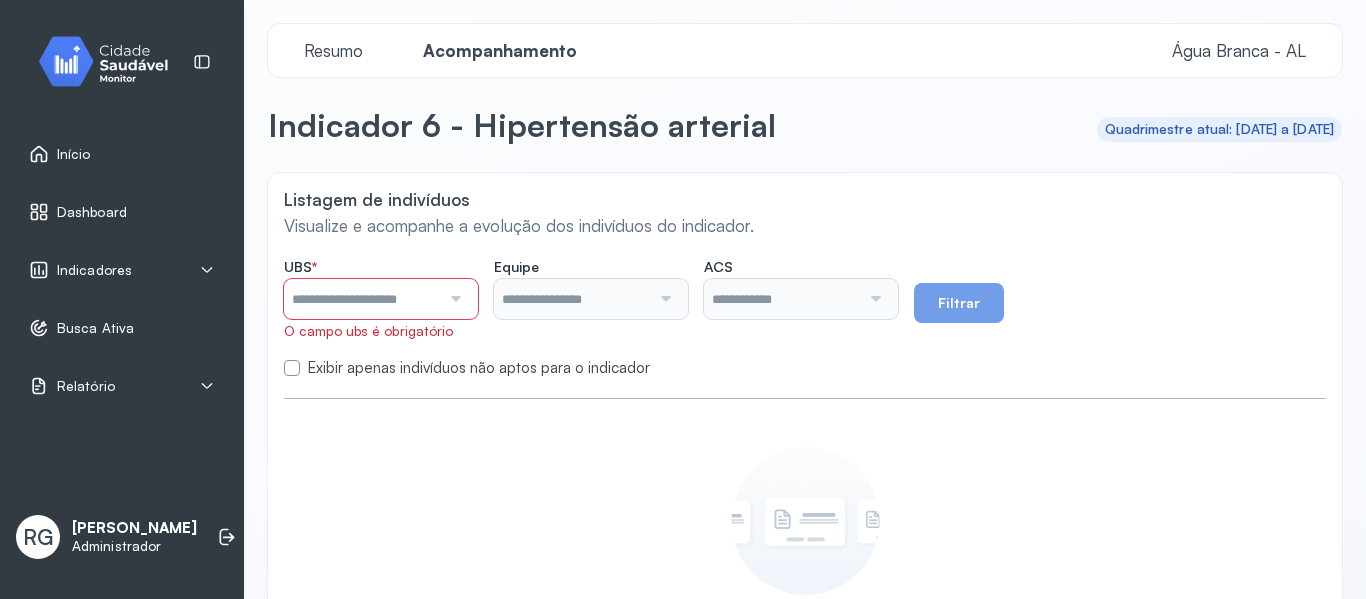click on "Listagem de indivíduos   Visualize e acompanhe a evolução dos indivíduos do indicador.  UBS   *  O campo ubs é obrigatório ESF DO TABULEIRO ESF DO ALTO DOS COELHOS ESF QUIXABEIRA ESF DA [GEOGRAPHIC_DATA] ESF DO ESTREITO ESF VARZEA DO PICO CENTRO DE SAUDE MUNICIPAL DE AGUA BRANCA UNIDADE BASICA DE SAUDE DA MATINHA ESF ENOQUE GOMES ESF OURICURI Equipe   Nenhuma opção encontrada  ACS  Todos os ACS Filtrar Exibir apenas indivíduos não aptos para o indicador Nenhum registro Certifique-se de ajustar os filtros para encontrar resultados." 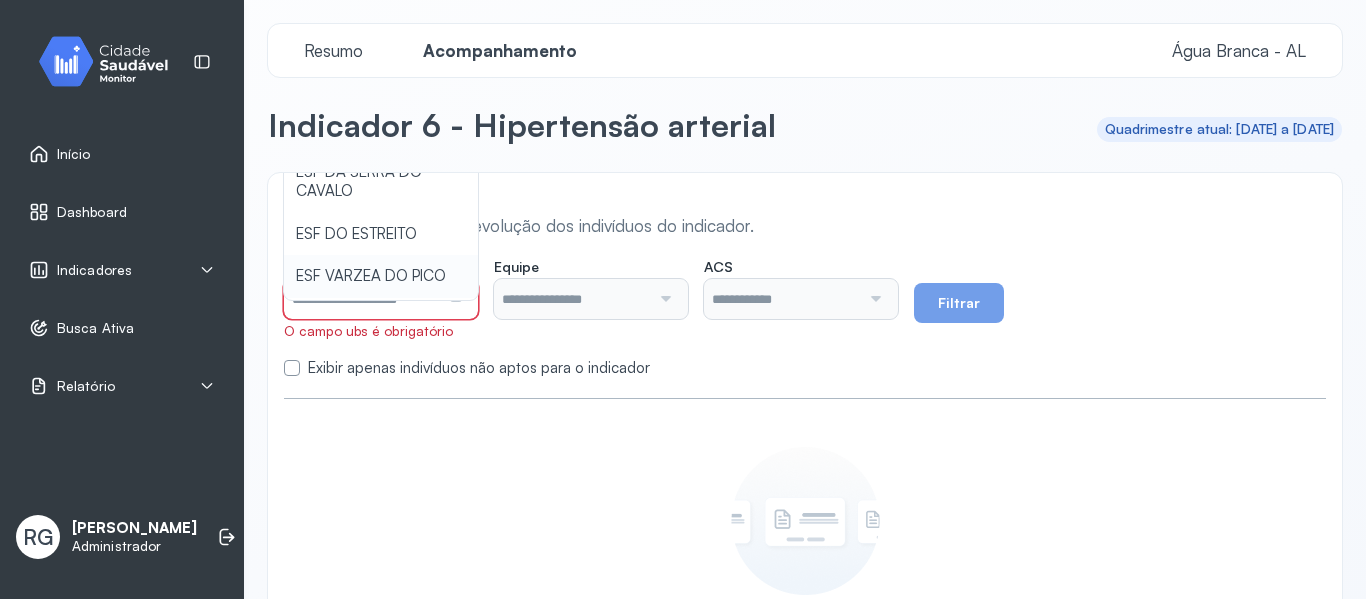 type on "**********" 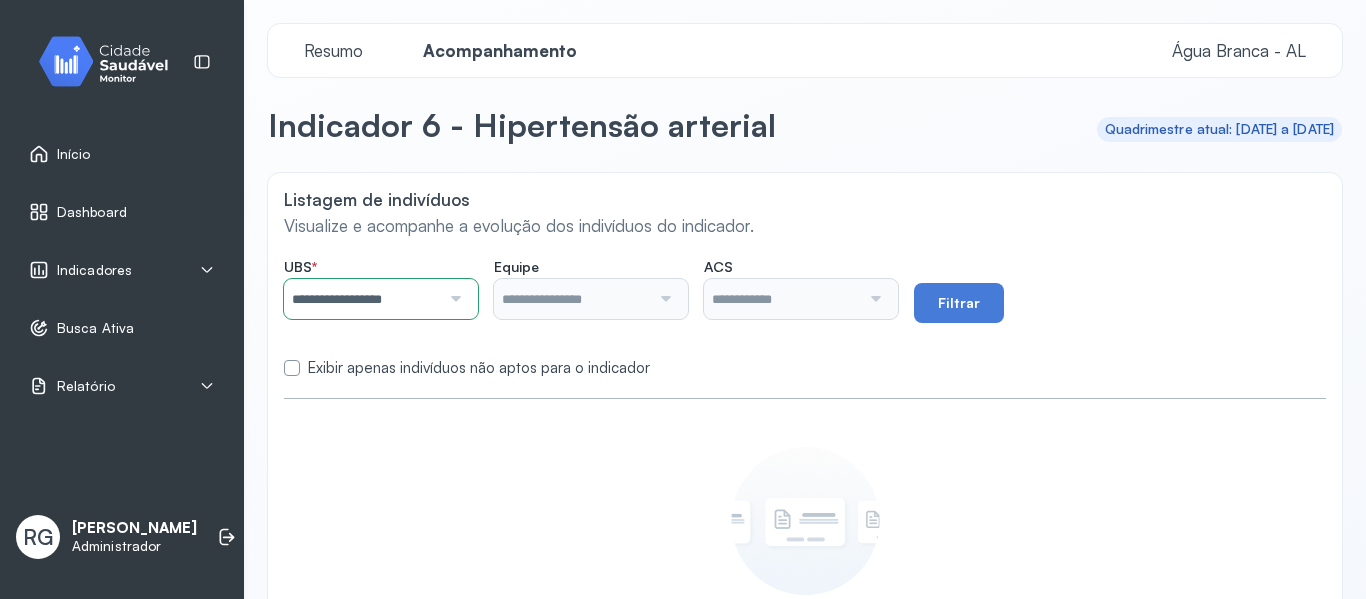 click on "**********" at bounding box center (362, 299) 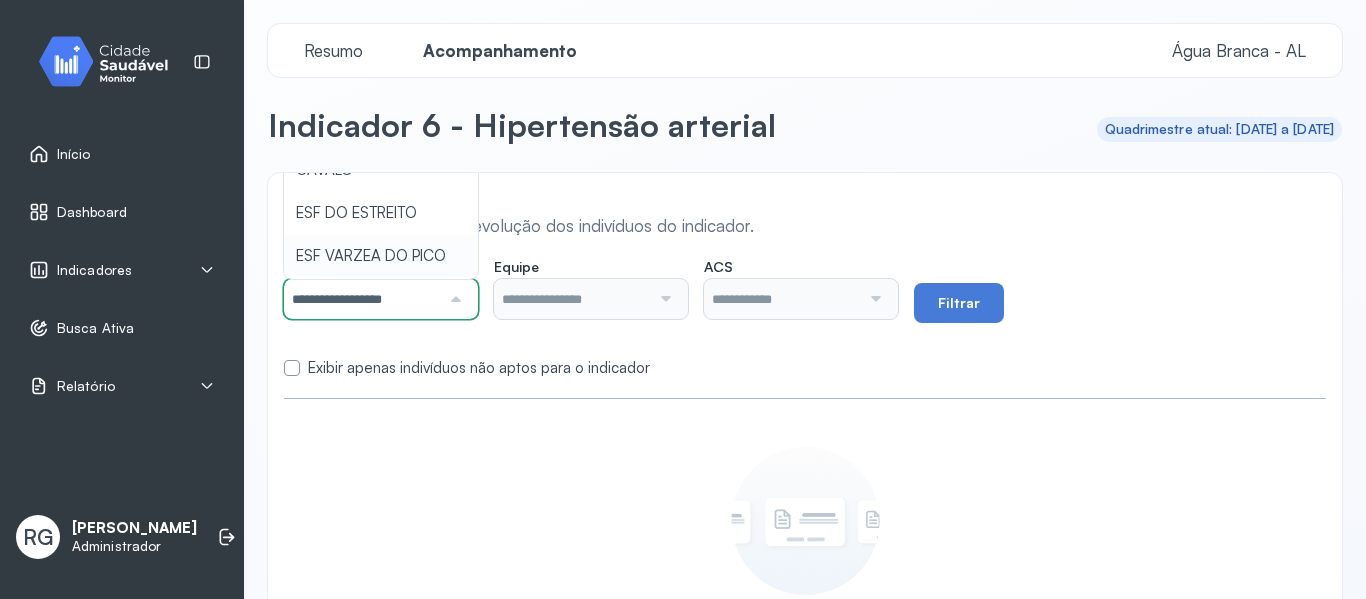 type on "**********" 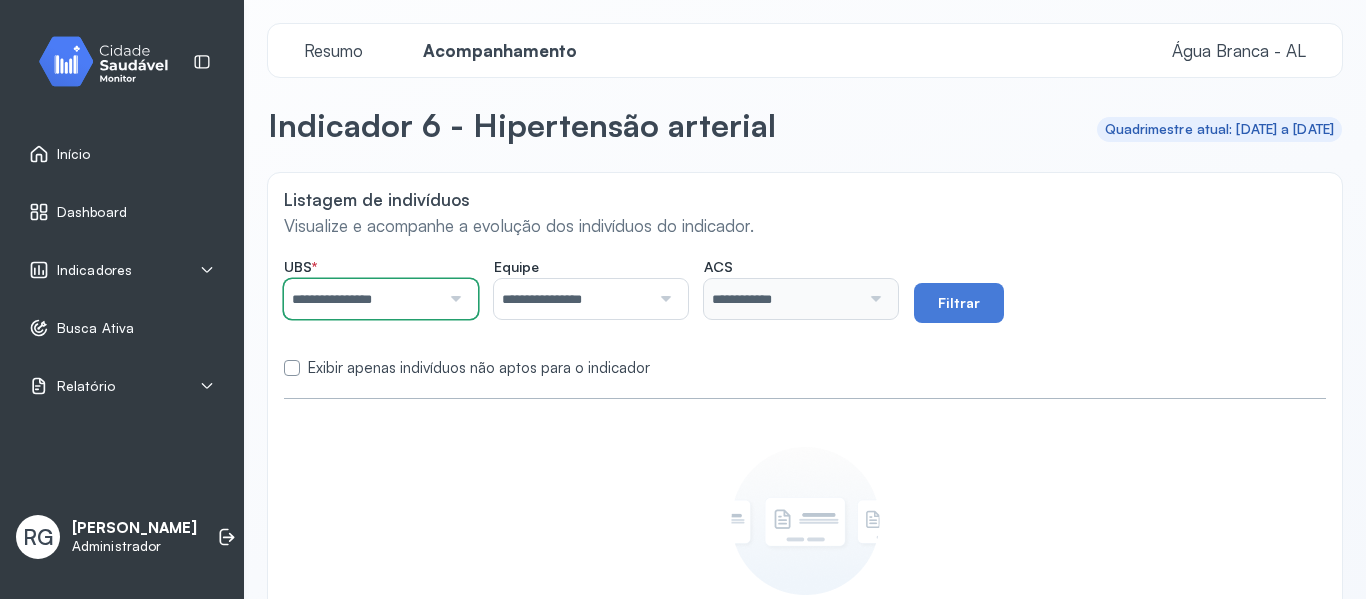 click on "**********" at bounding box center (362, 299) 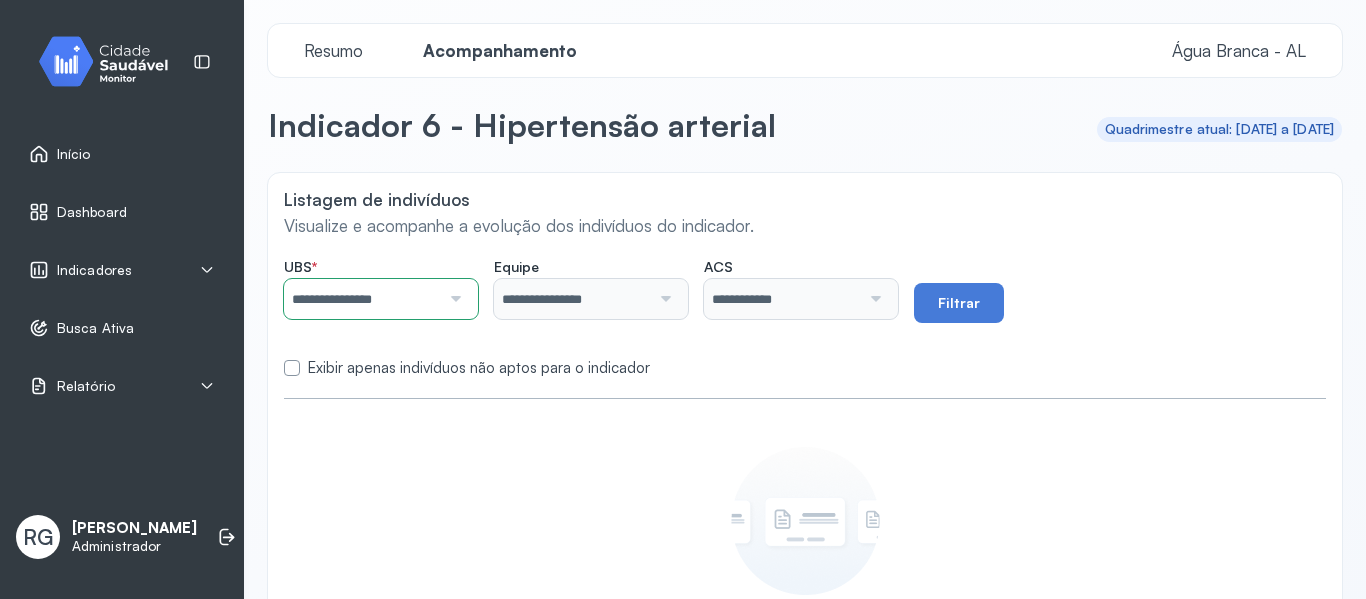 click on "**********" at bounding box center [362, 299] 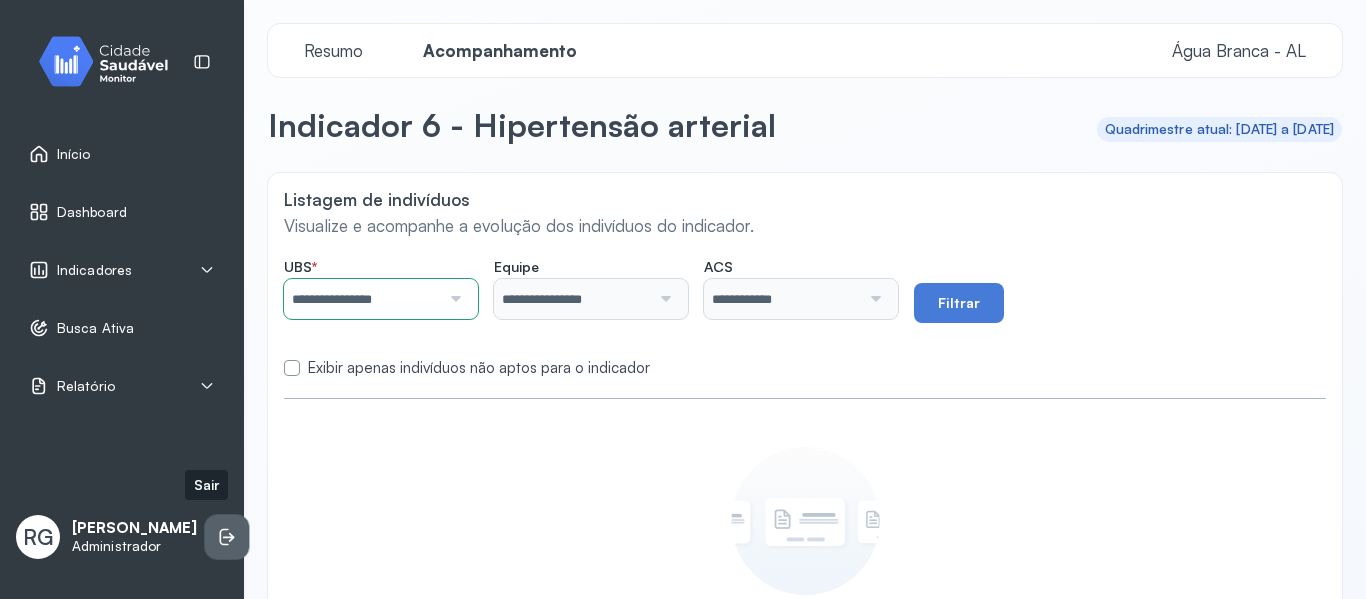 click at bounding box center [227, 537] 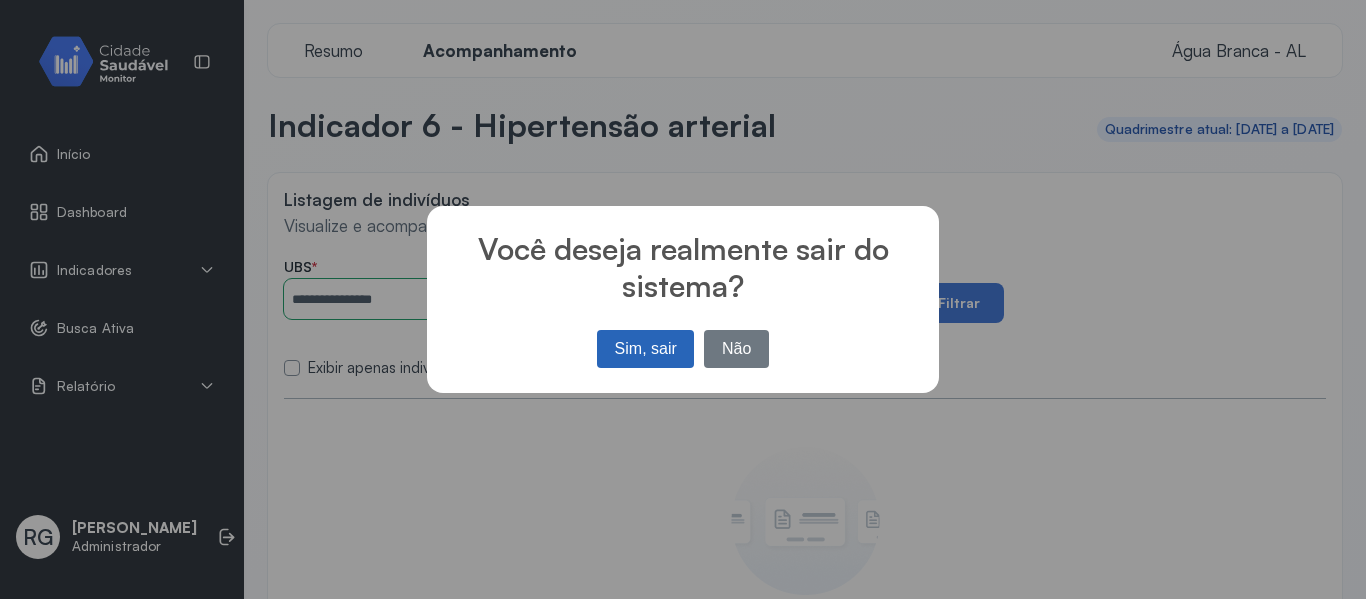 click on "Sim, sair" at bounding box center (645, 349) 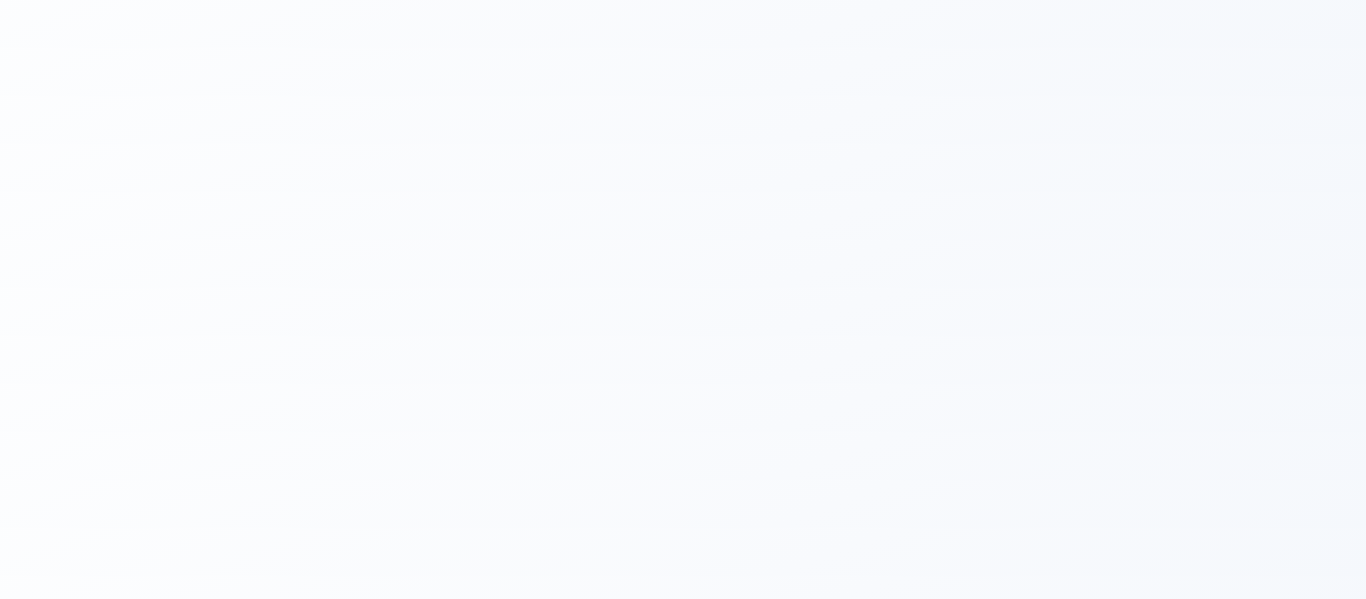 scroll, scrollTop: 0, scrollLeft: 0, axis: both 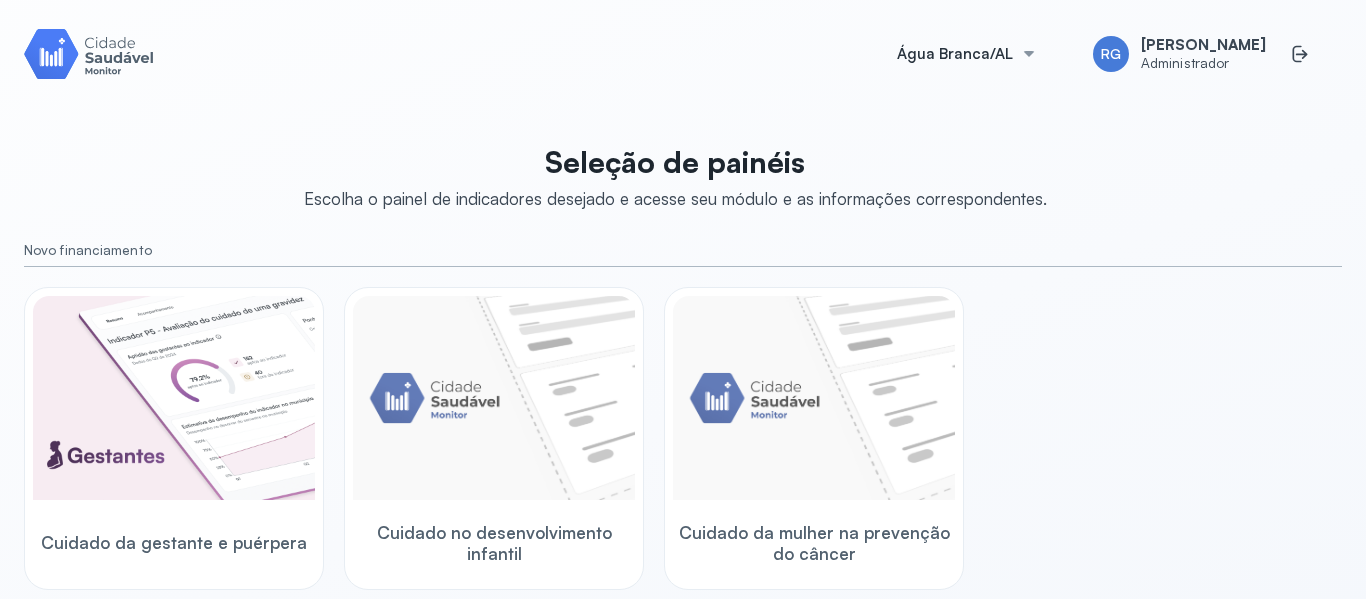 click on "Cuidado da gestante e puérpera Cuidado no desenvolvimento infantil Cuidado da mulher na prevenção do câncer" at bounding box center (683, 438) 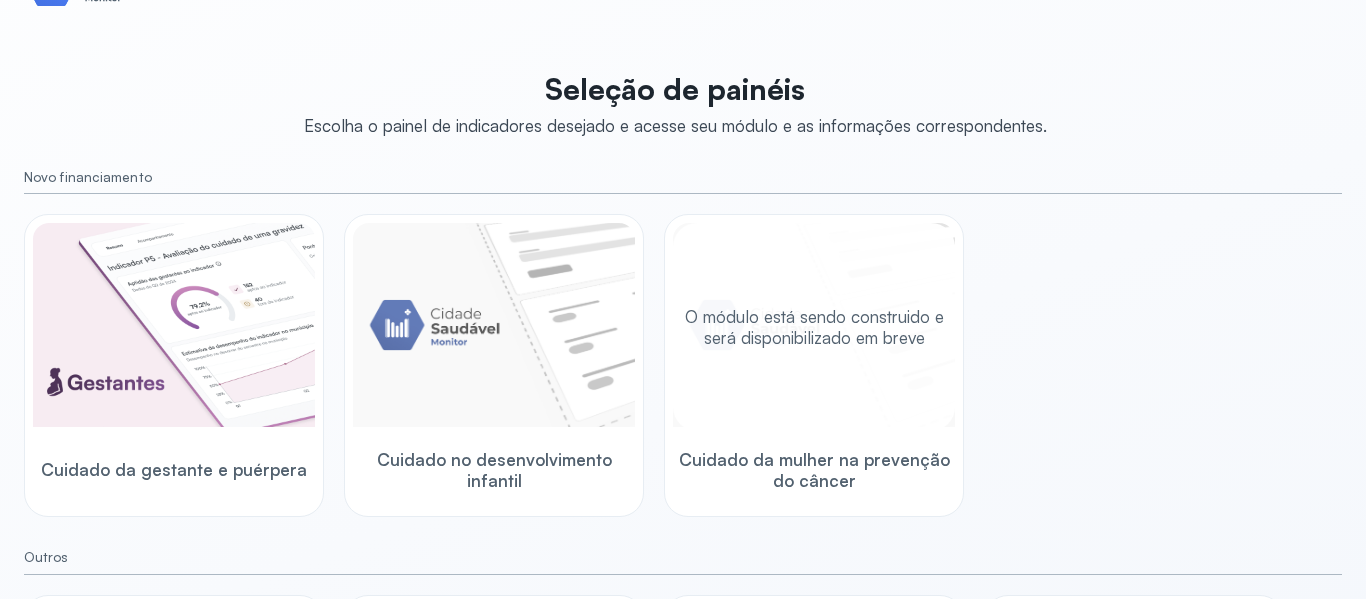 scroll, scrollTop: 695, scrollLeft: 0, axis: vertical 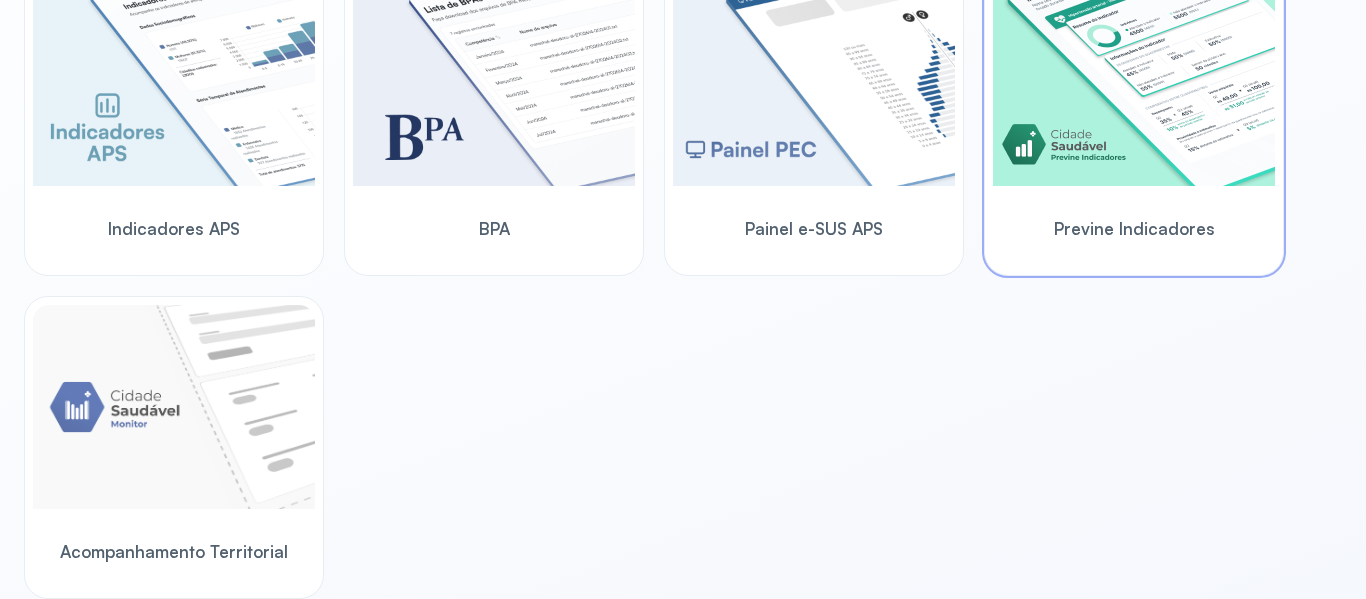 click on "Previne Indicadores" at bounding box center (1134, 228) 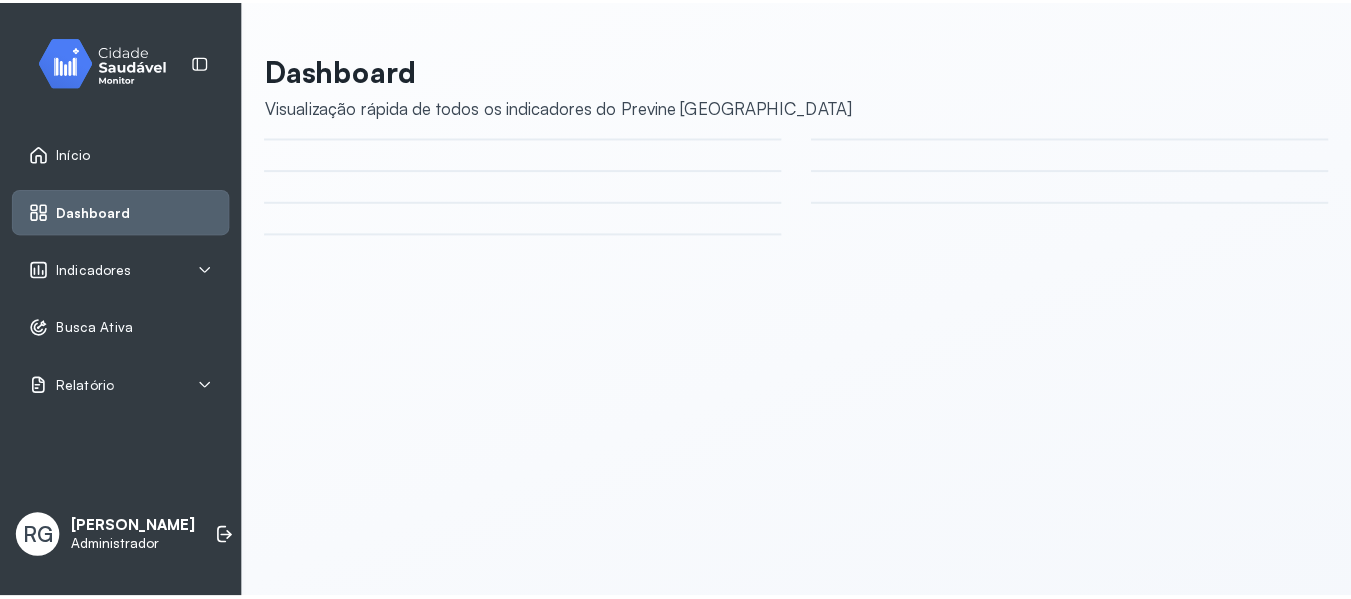 scroll, scrollTop: 0, scrollLeft: 0, axis: both 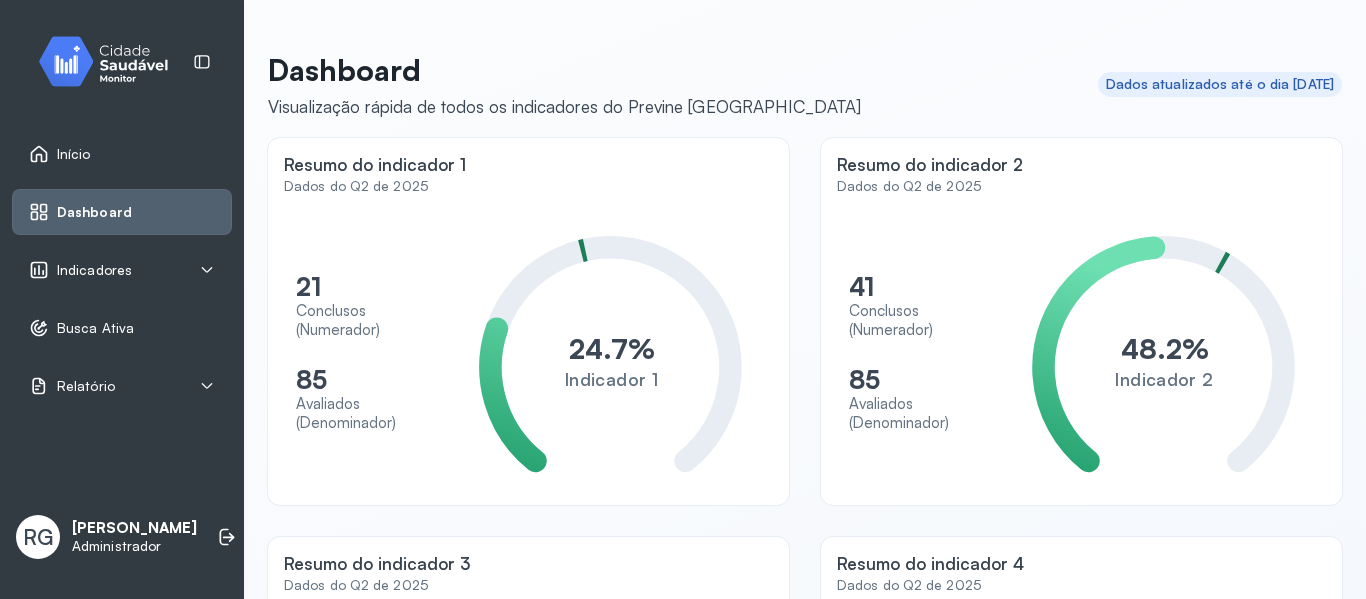 click on "Indicadores" at bounding box center [94, 270] 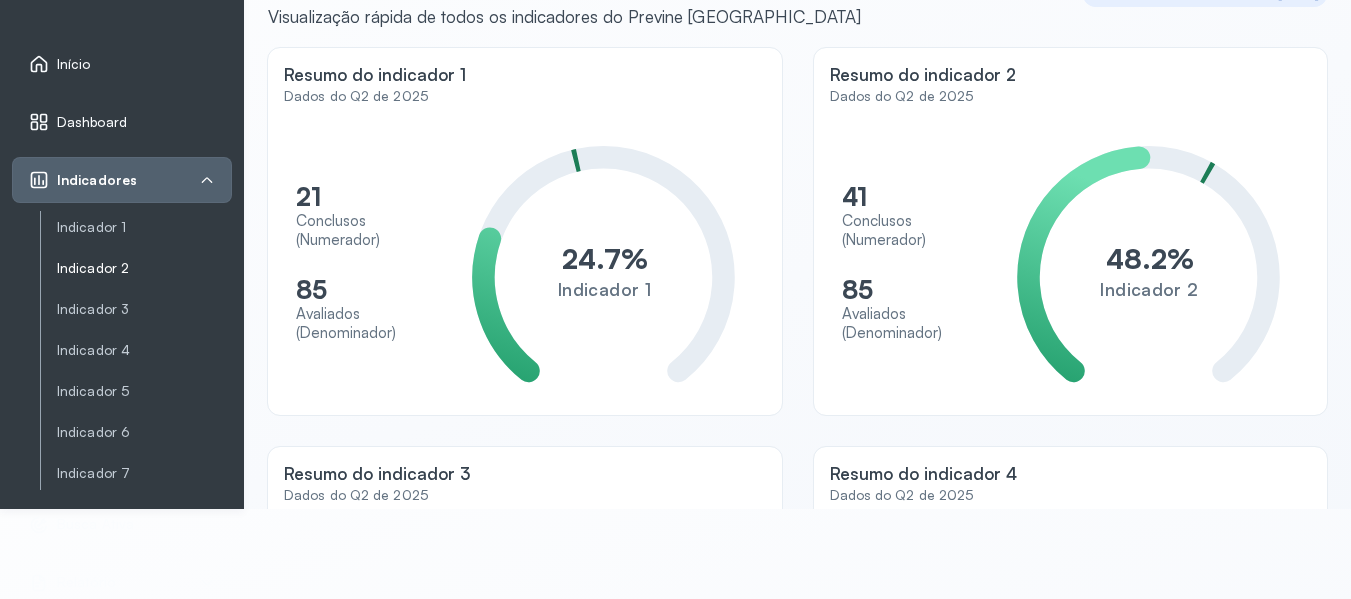 scroll, scrollTop: 91, scrollLeft: 0, axis: vertical 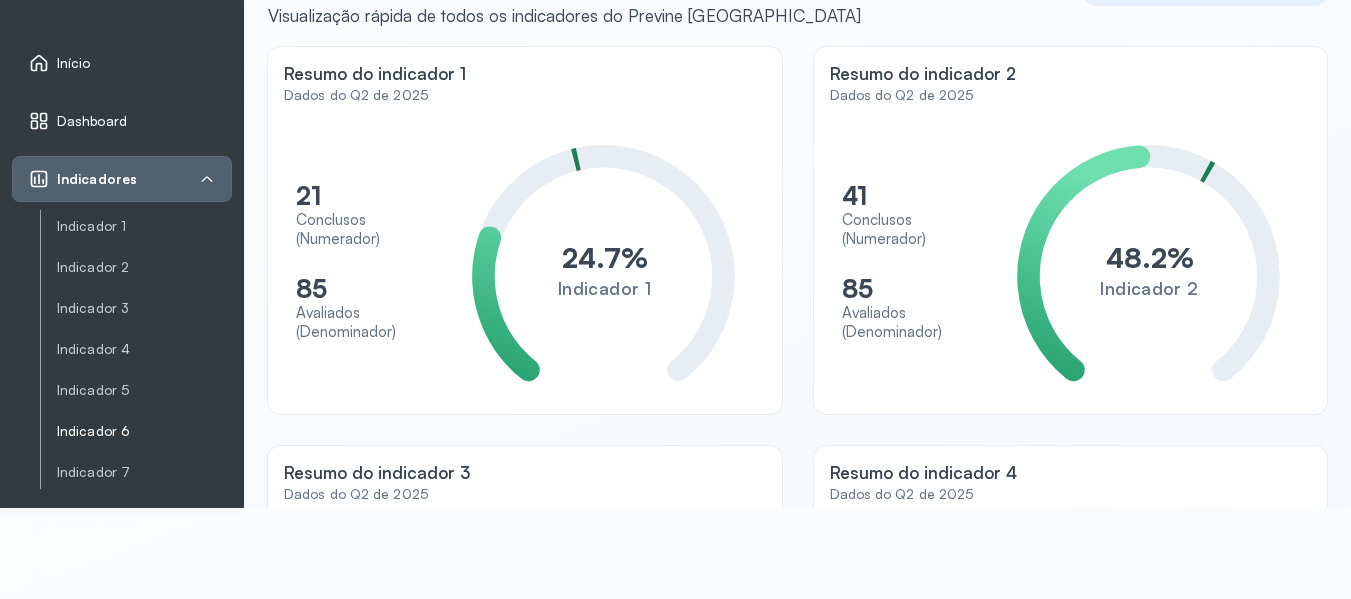 click on "Indicador 6" at bounding box center [144, 431] 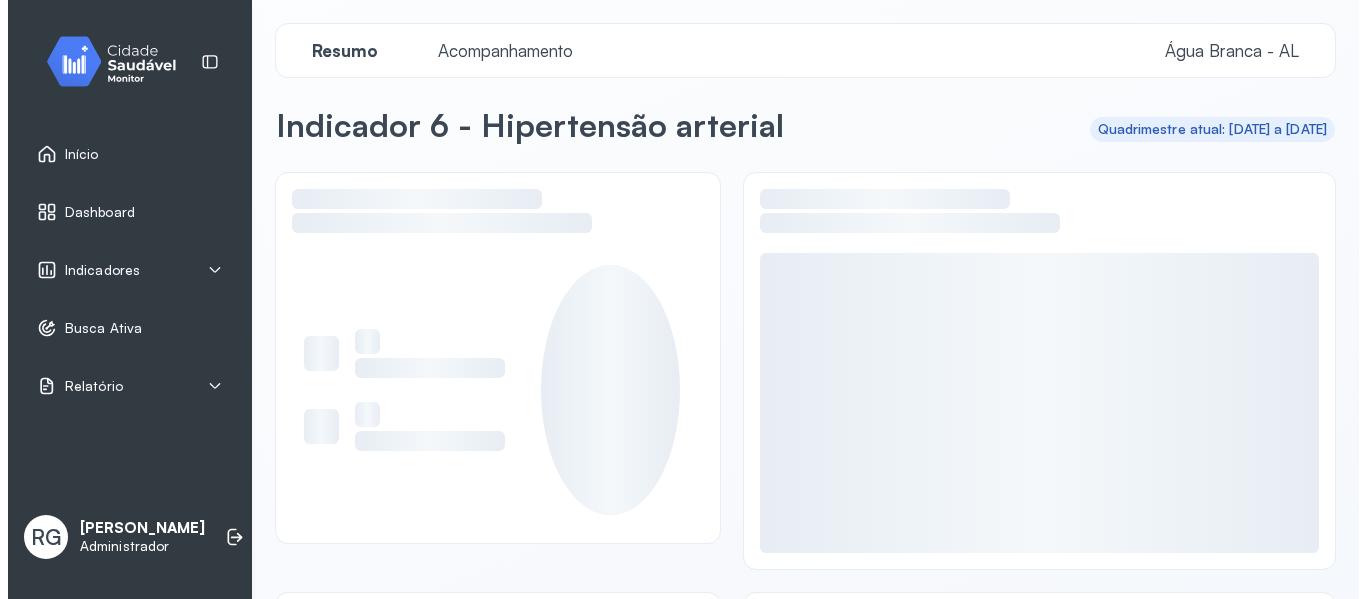 scroll, scrollTop: 0, scrollLeft: 0, axis: both 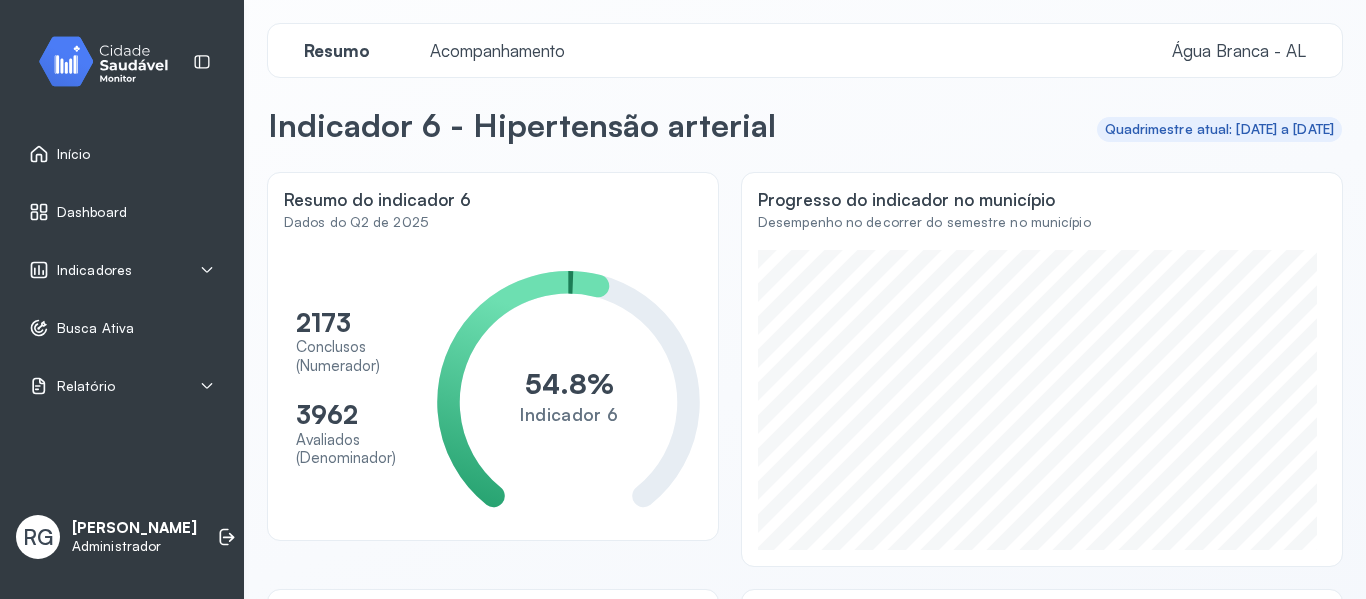 click on "Acompanhamento" at bounding box center [497, 50] 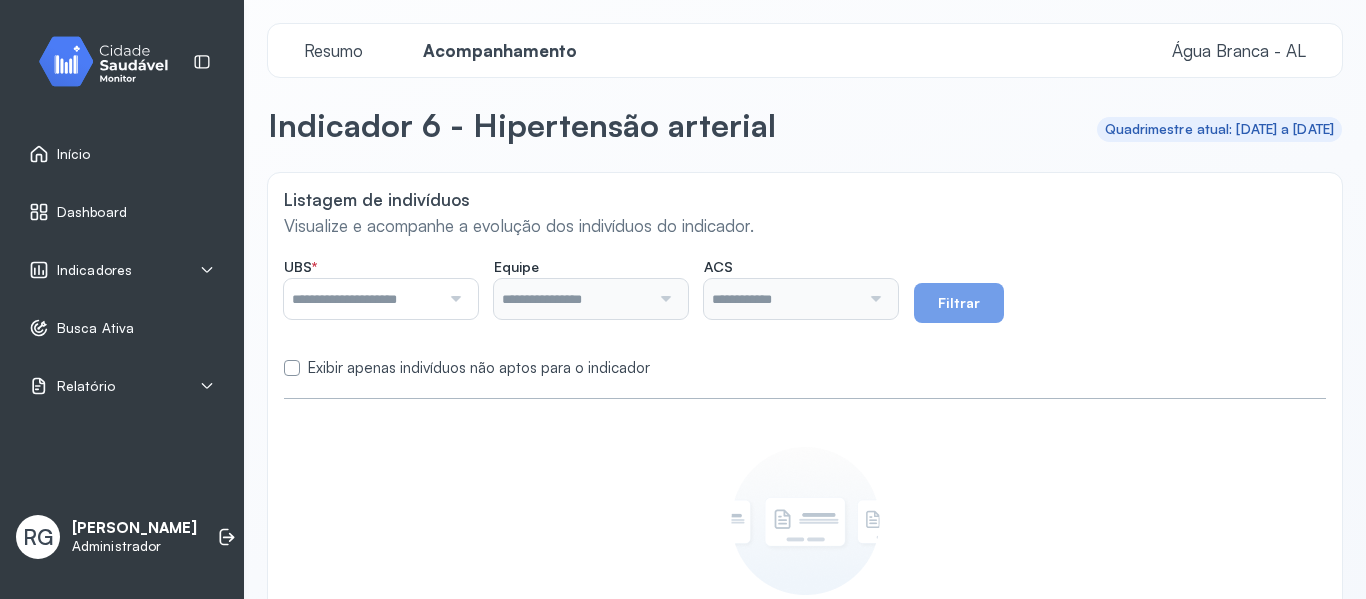 click at bounding box center (362, 299) 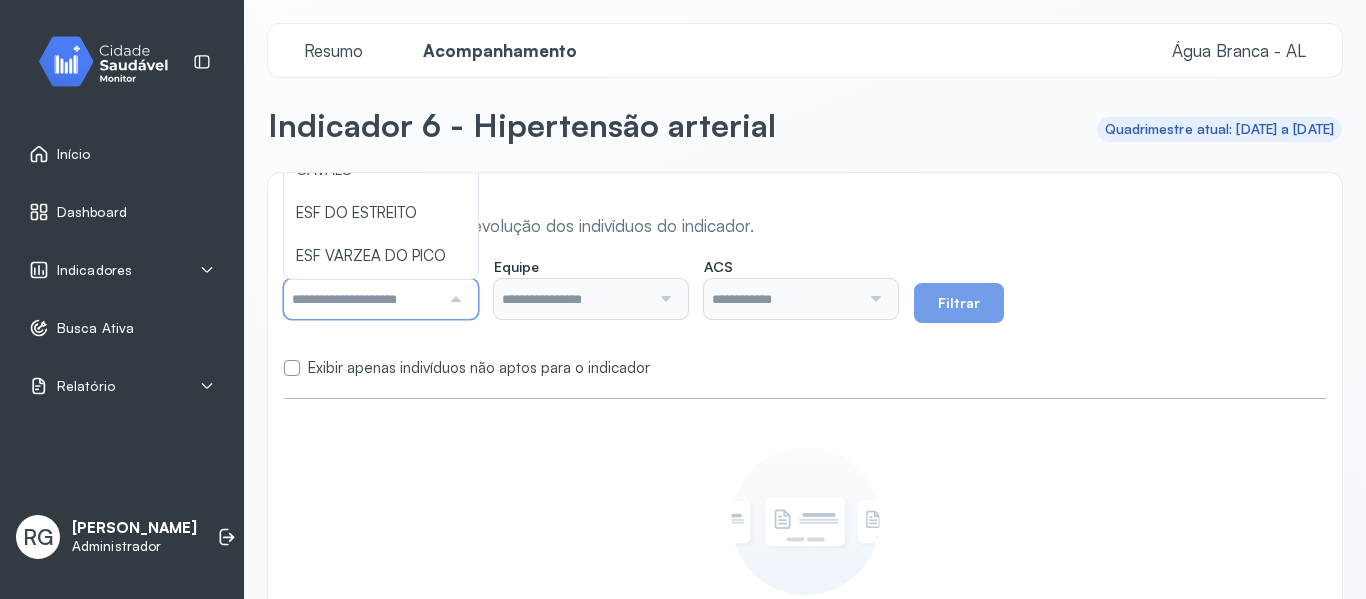 click at bounding box center [362, 299] 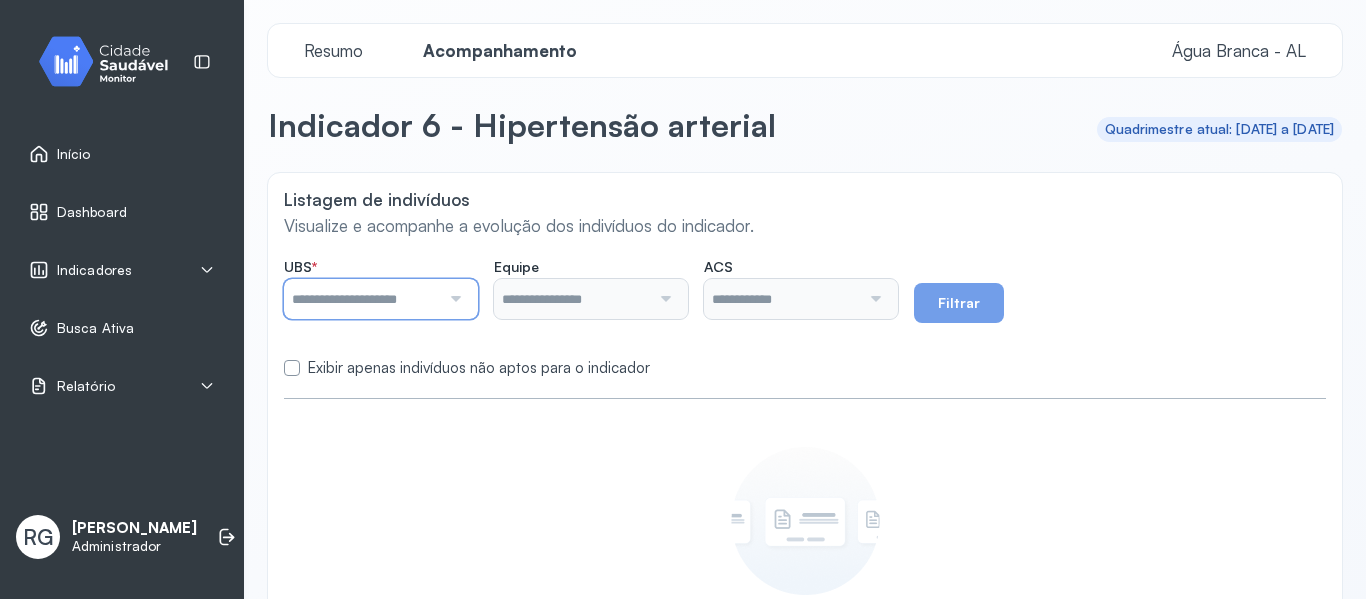 click at bounding box center [362, 299] 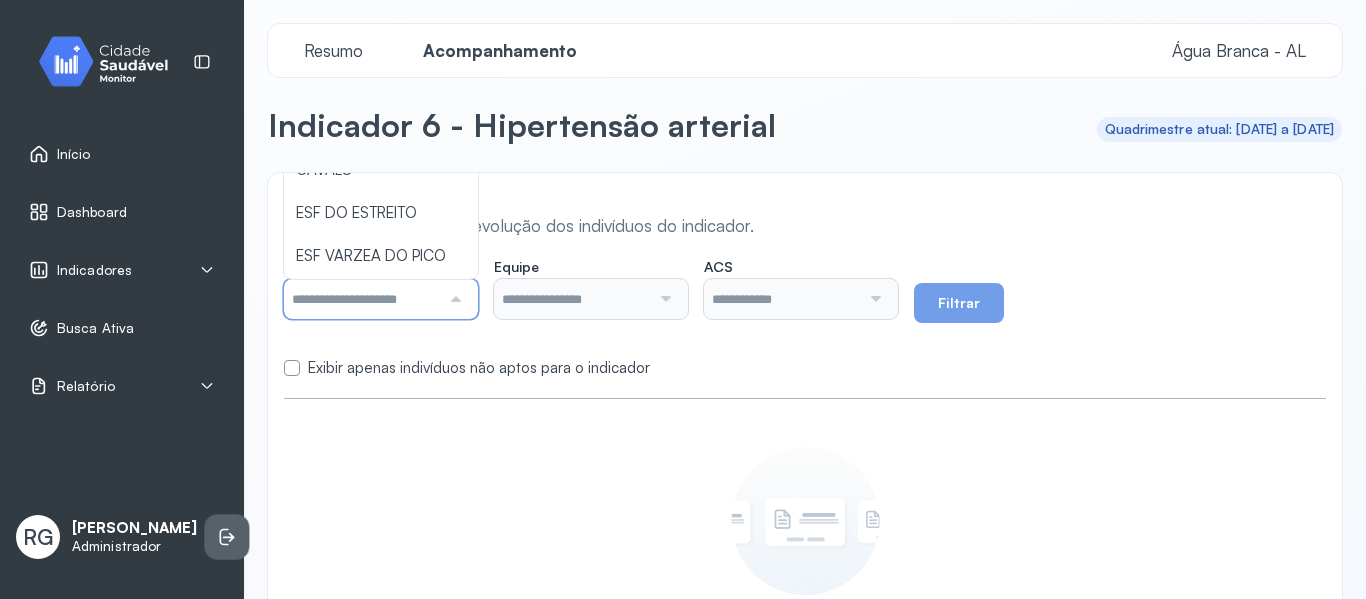 click at bounding box center (227, 537) 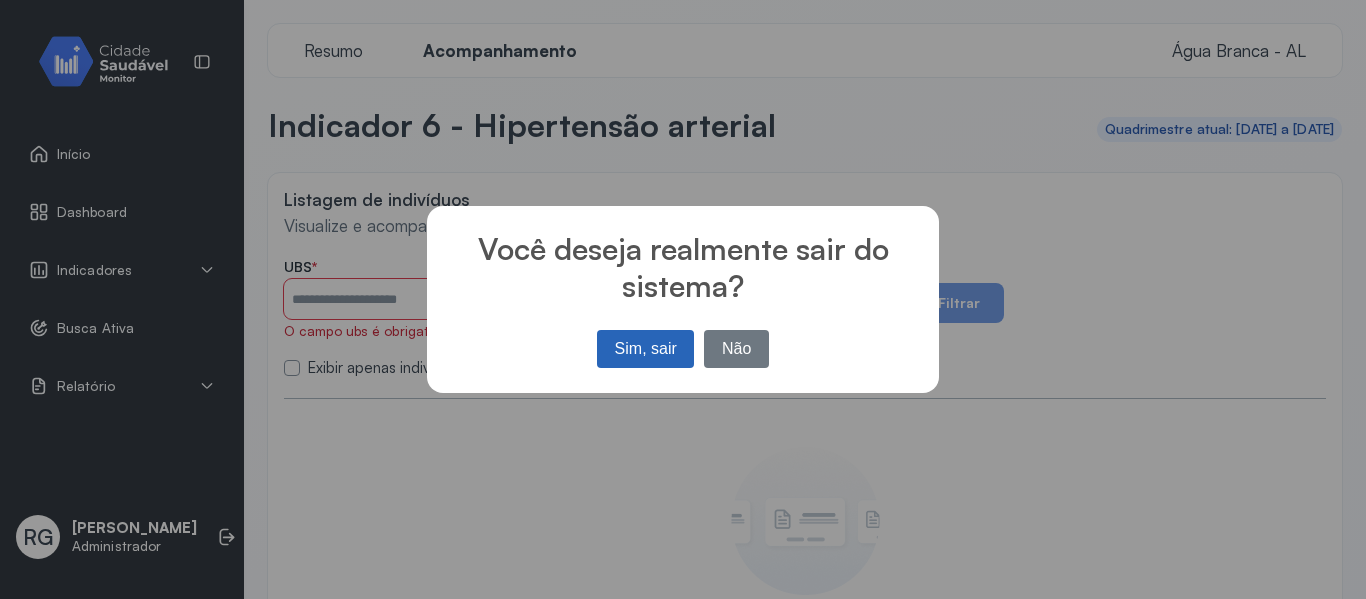 click on "Sim, sair" at bounding box center [645, 349] 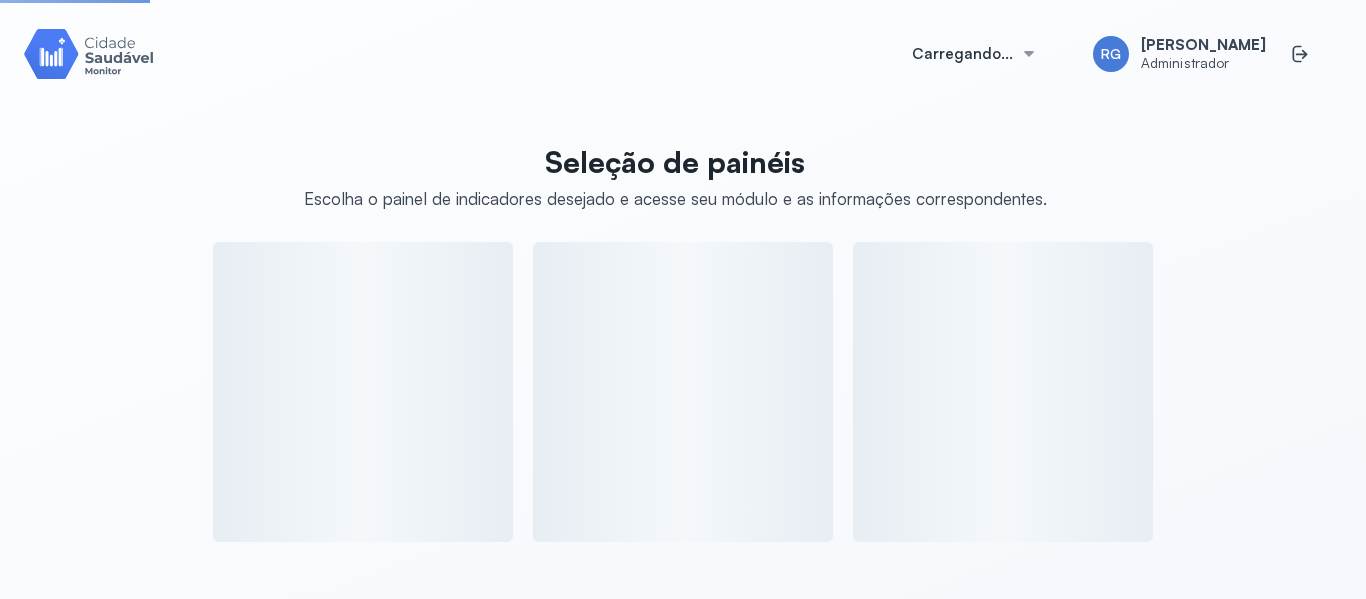 scroll, scrollTop: 0, scrollLeft: 0, axis: both 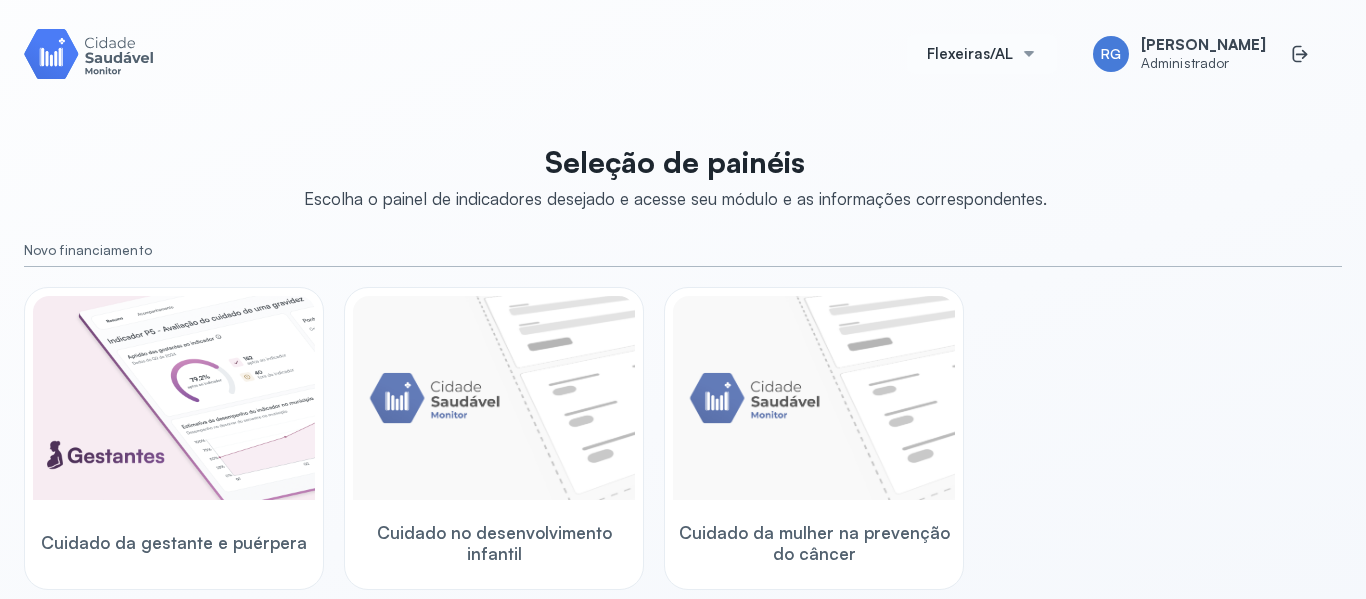 click on "Flexeiras/AL" at bounding box center (970, 54) 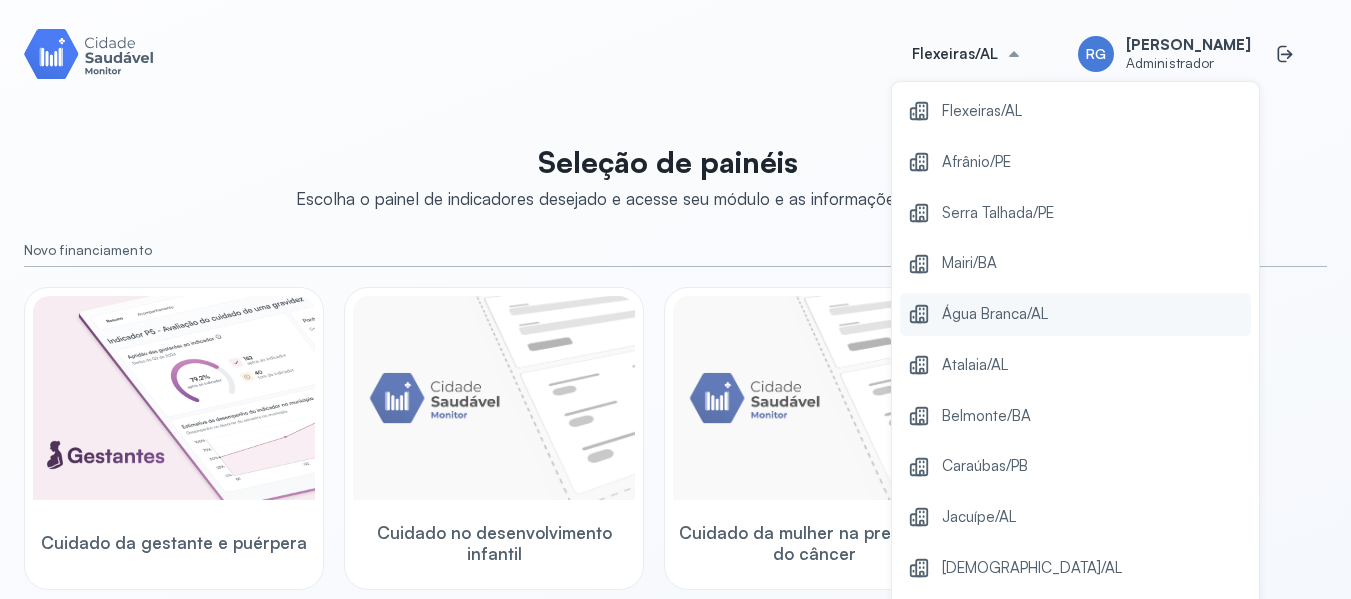 click on "Água Branca/AL" at bounding box center [1075, 314] 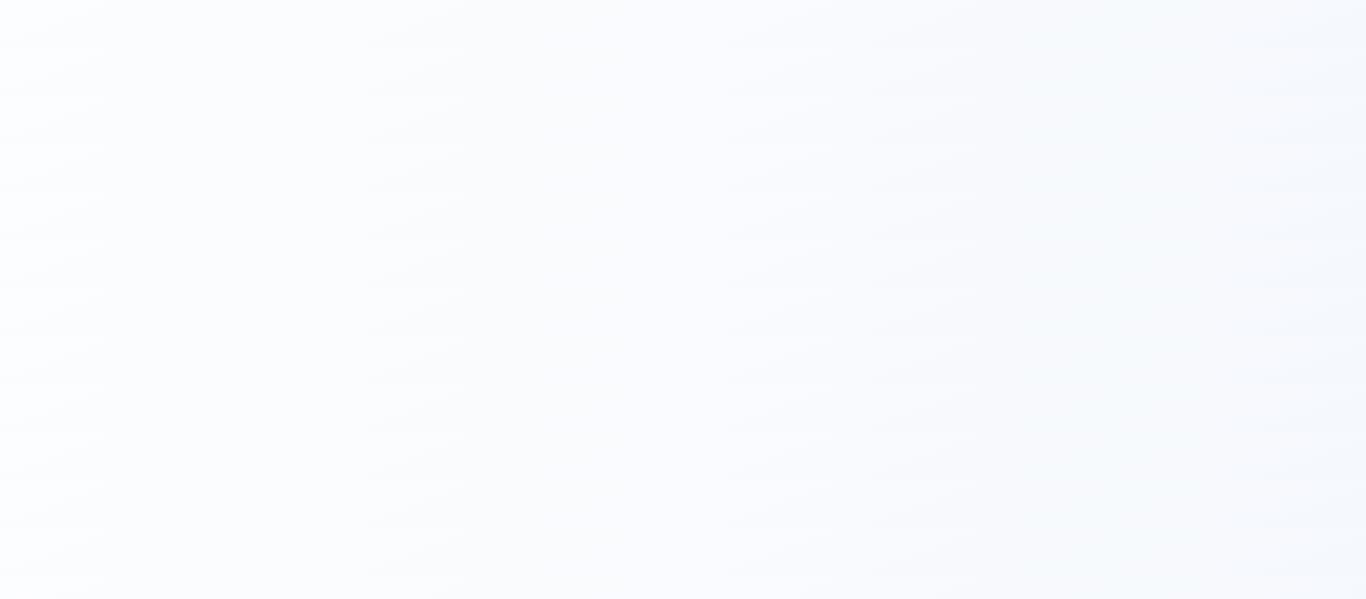 scroll, scrollTop: 0, scrollLeft: 0, axis: both 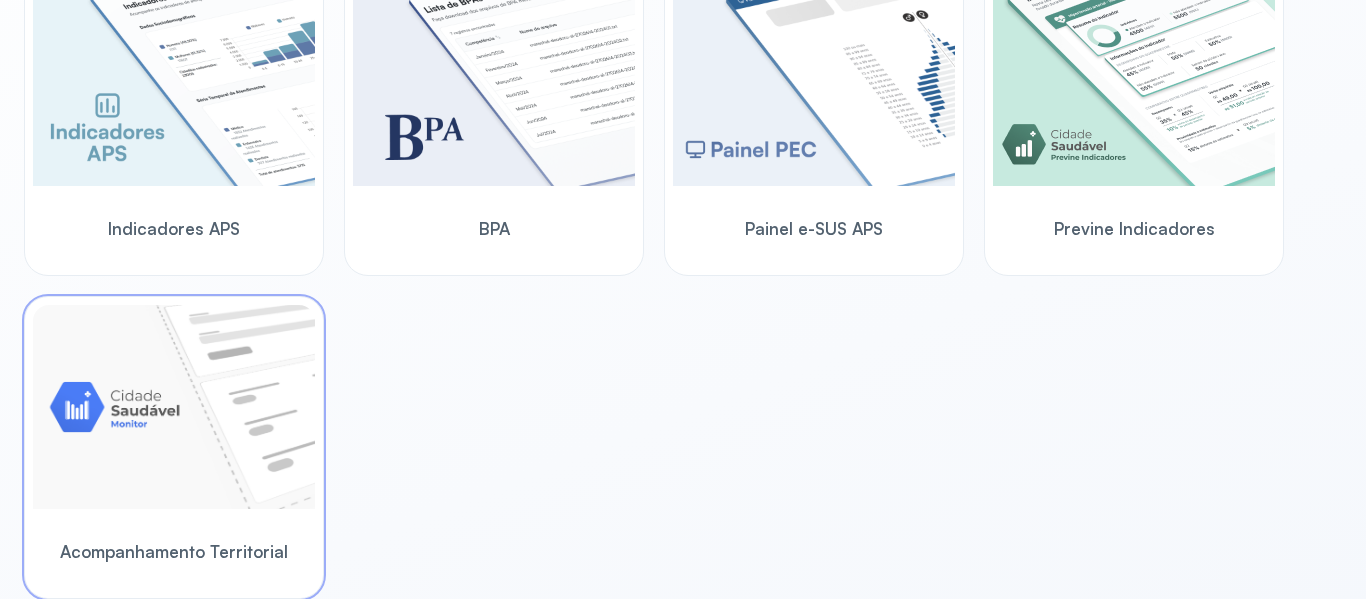 click at bounding box center (174, 407) 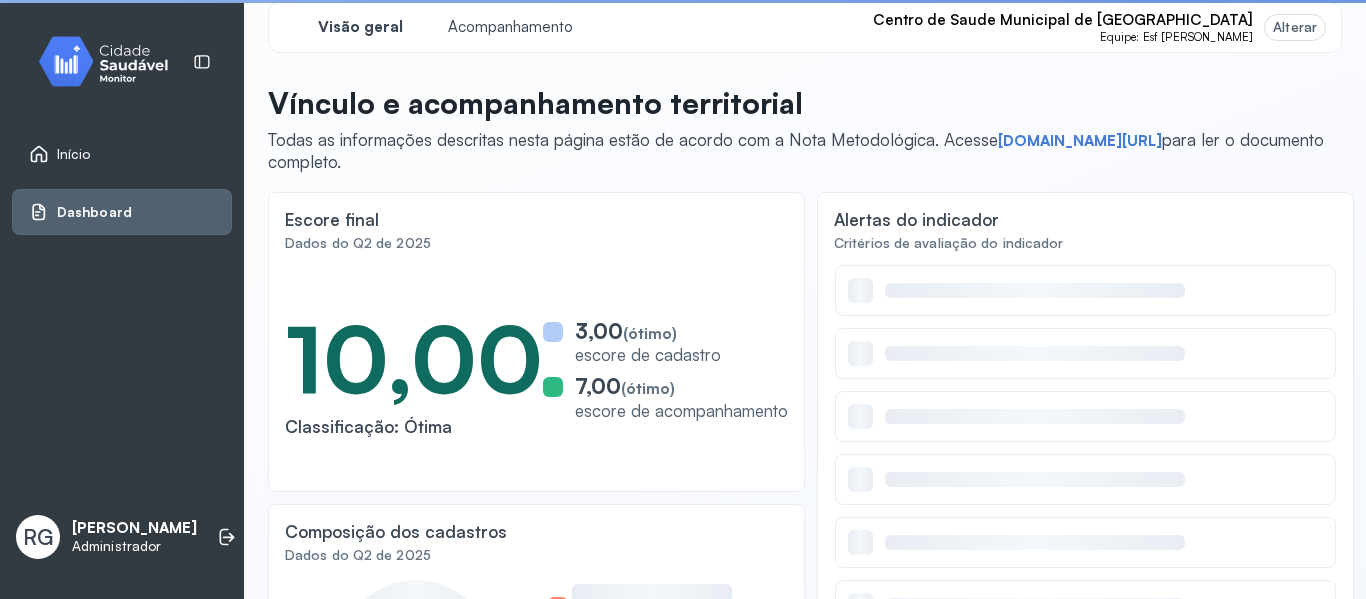 scroll, scrollTop: 0, scrollLeft: 0, axis: both 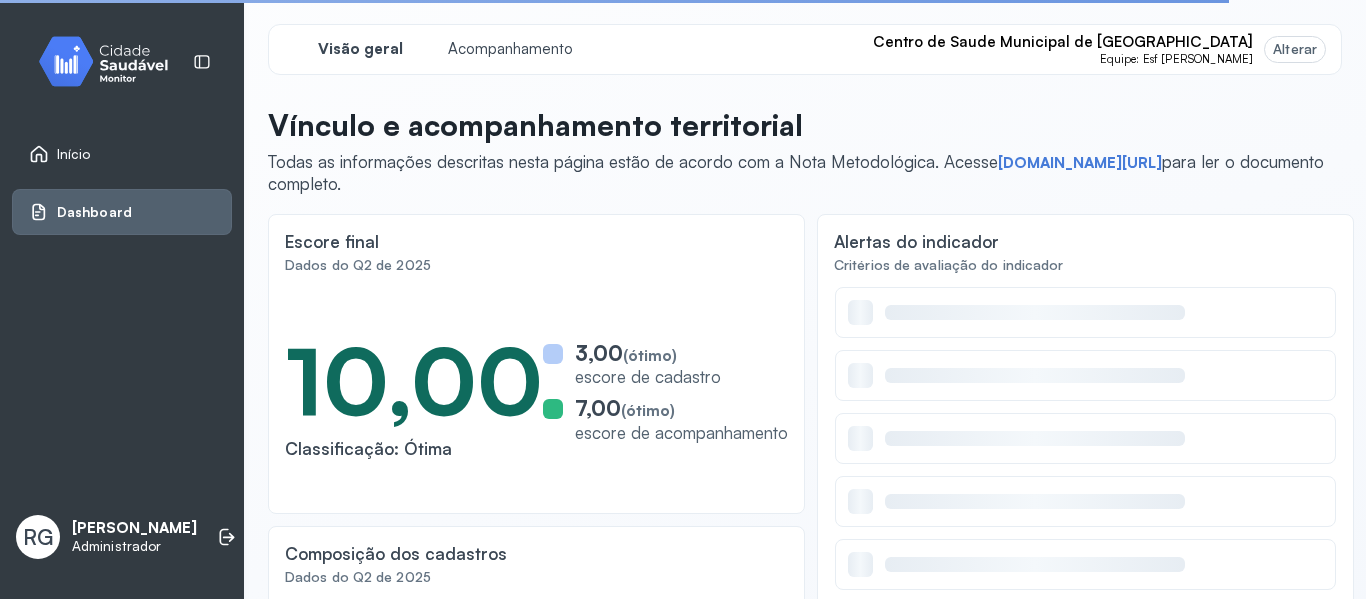 click at bounding box center (111, 61) 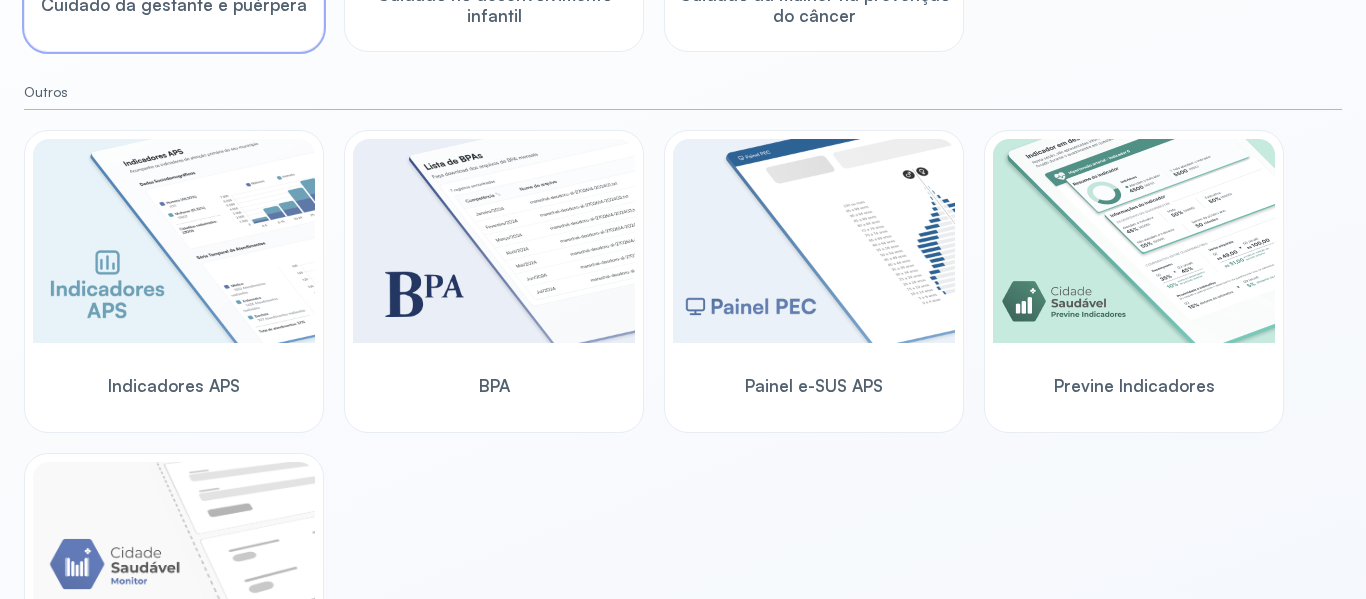 scroll, scrollTop: 539, scrollLeft: 0, axis: vertical 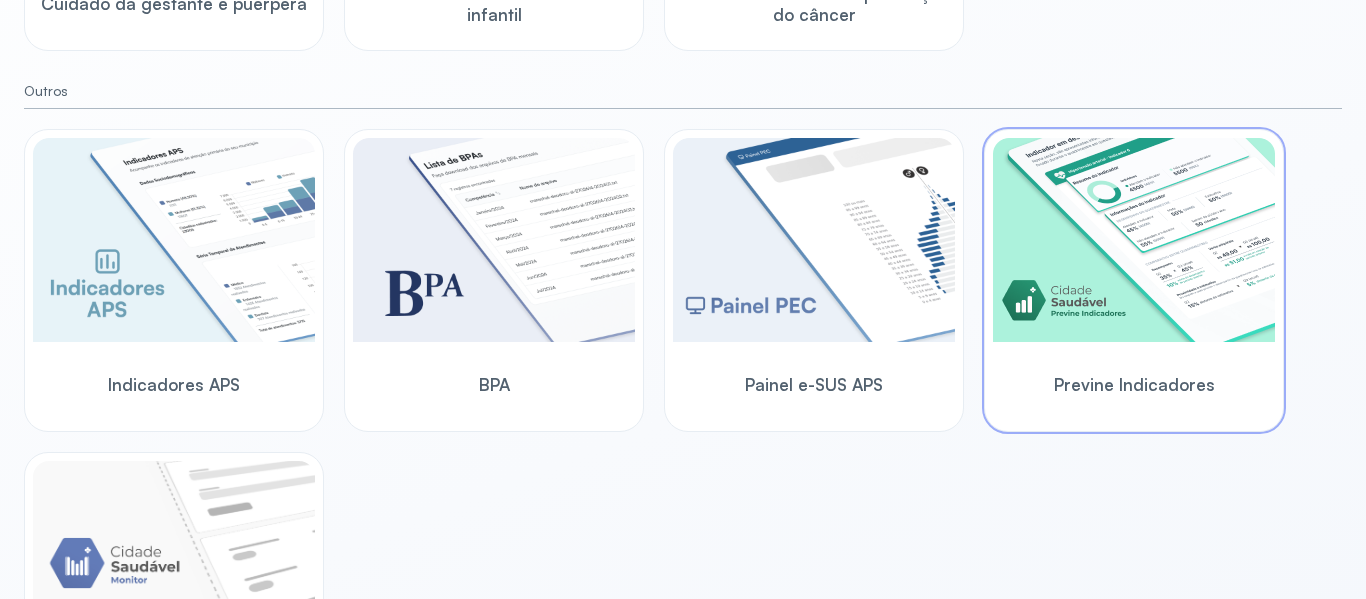 click at bounding box center [1134, 240] 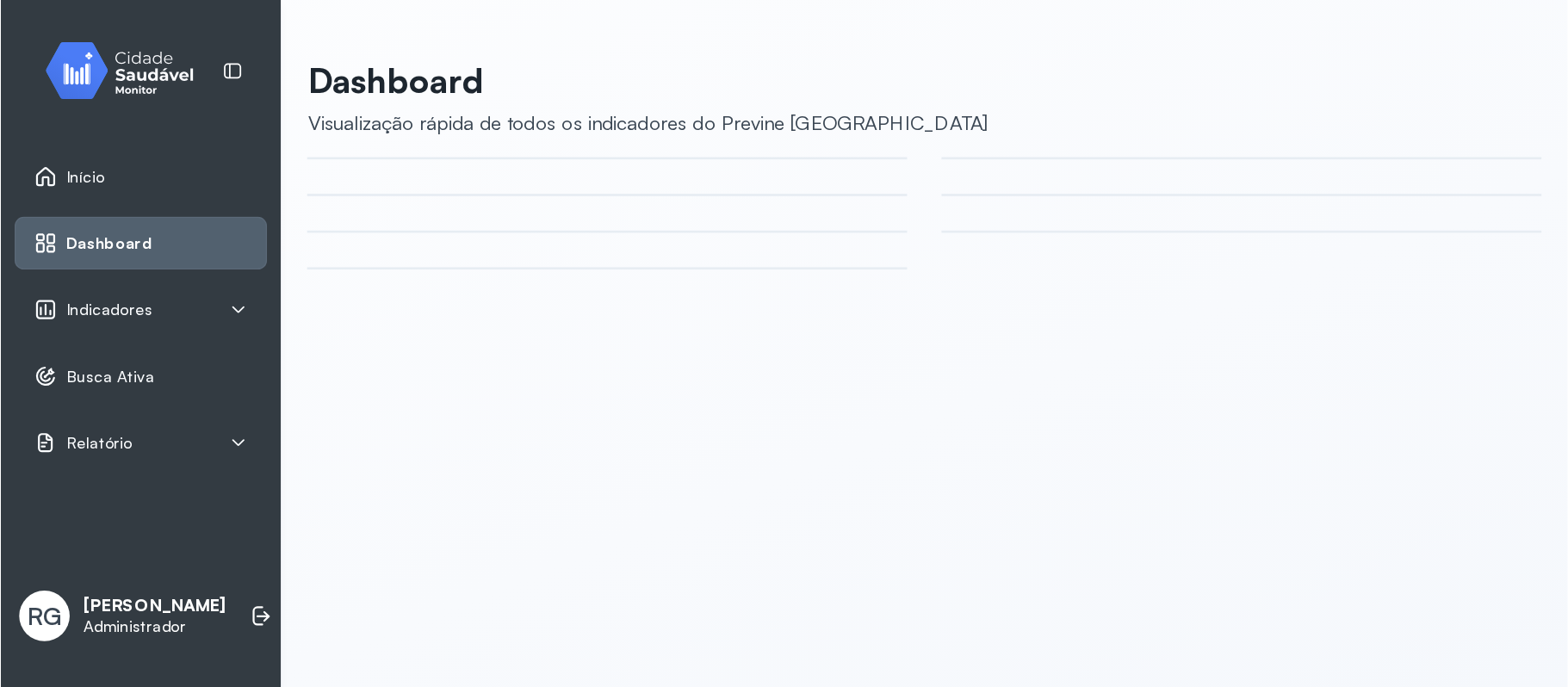 scroll, scrollTop: 0, scrollLeft: 0, axis: both 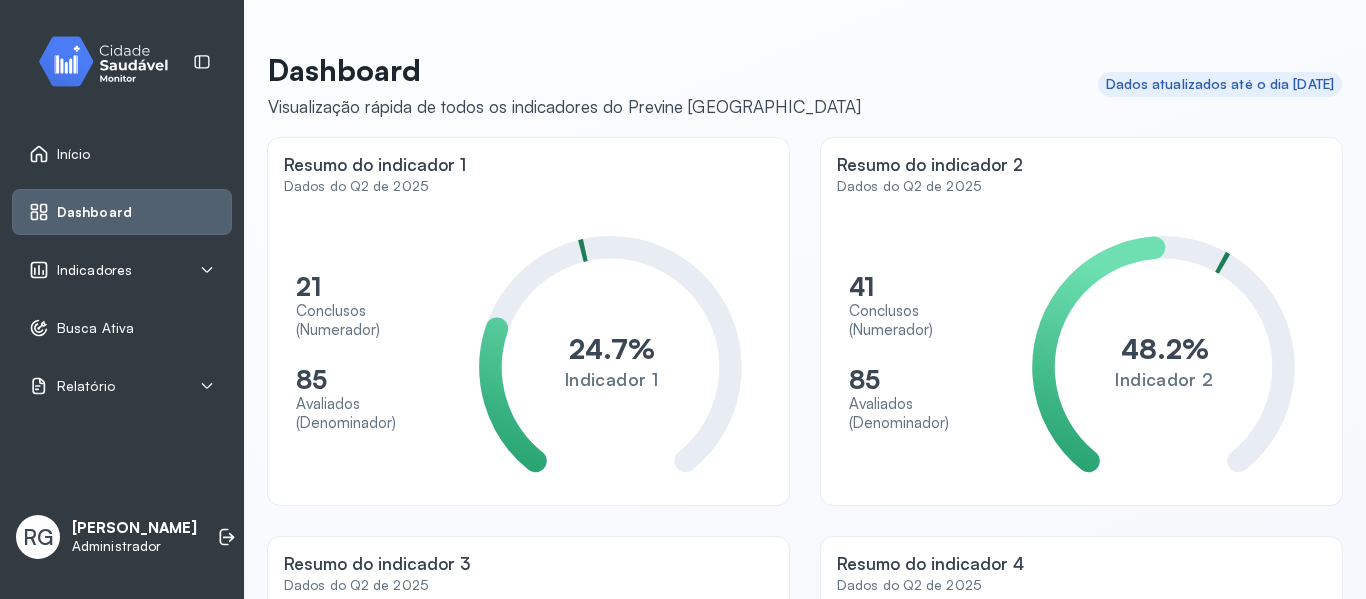 click on "Indicadores" at bounding box center (122, 270) 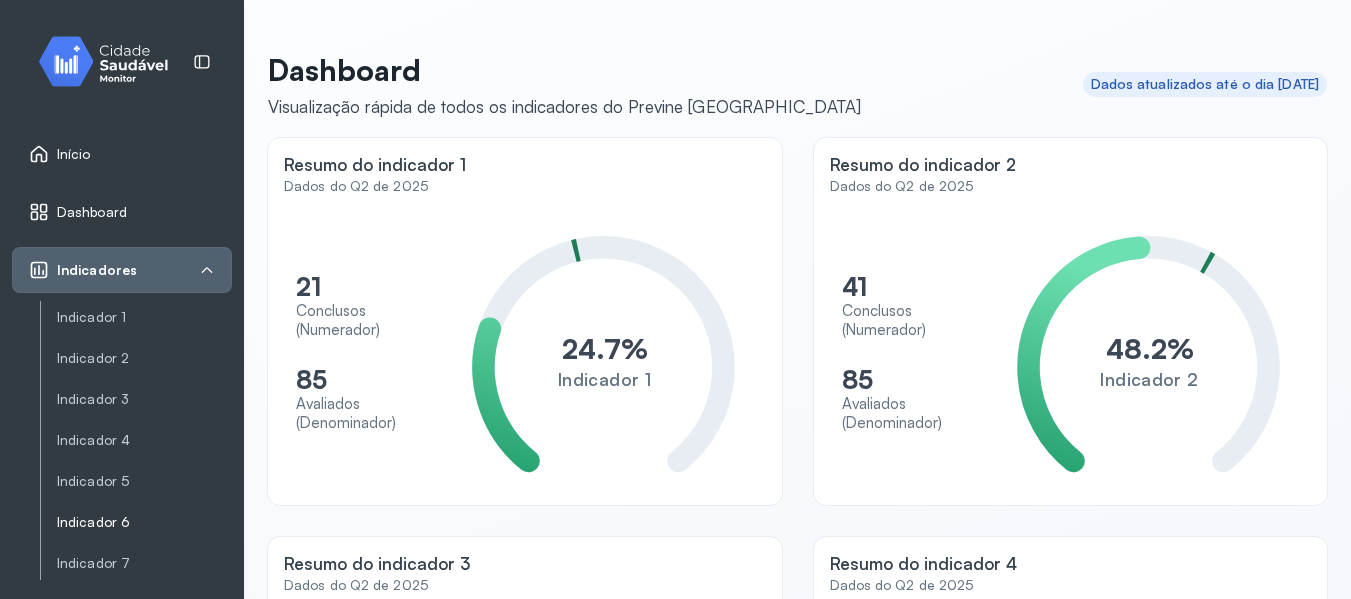 click on "Indicador 6" 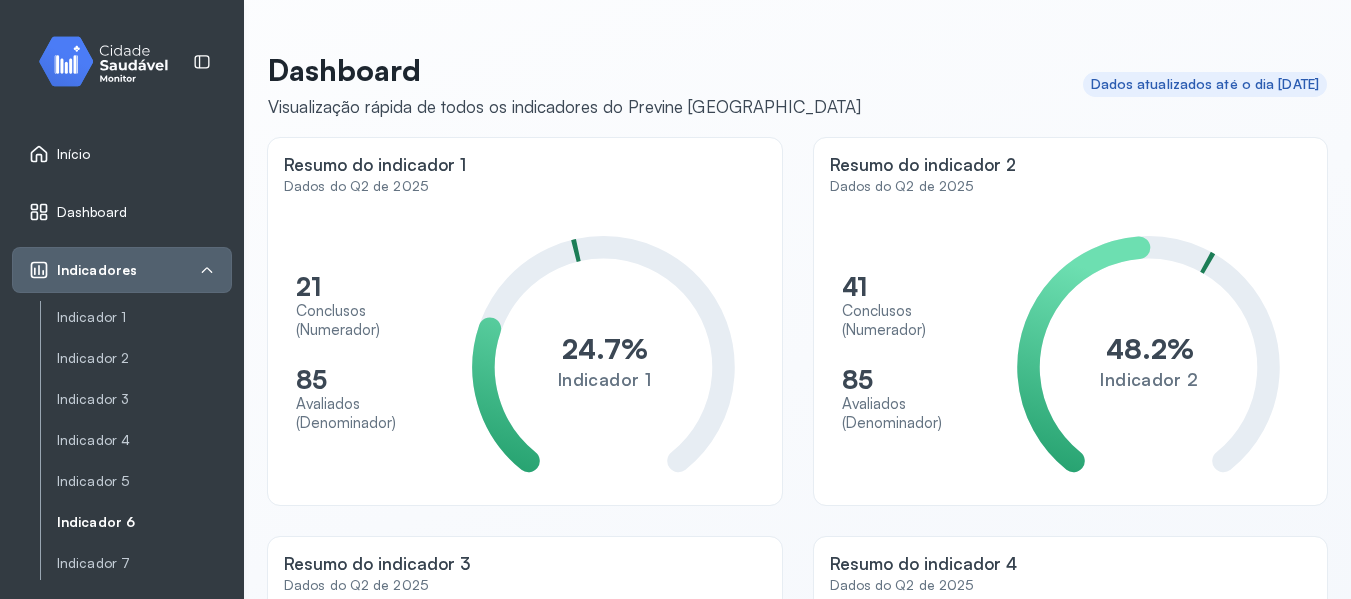 click on "Indicador 6" at bounding box center (144, 522) 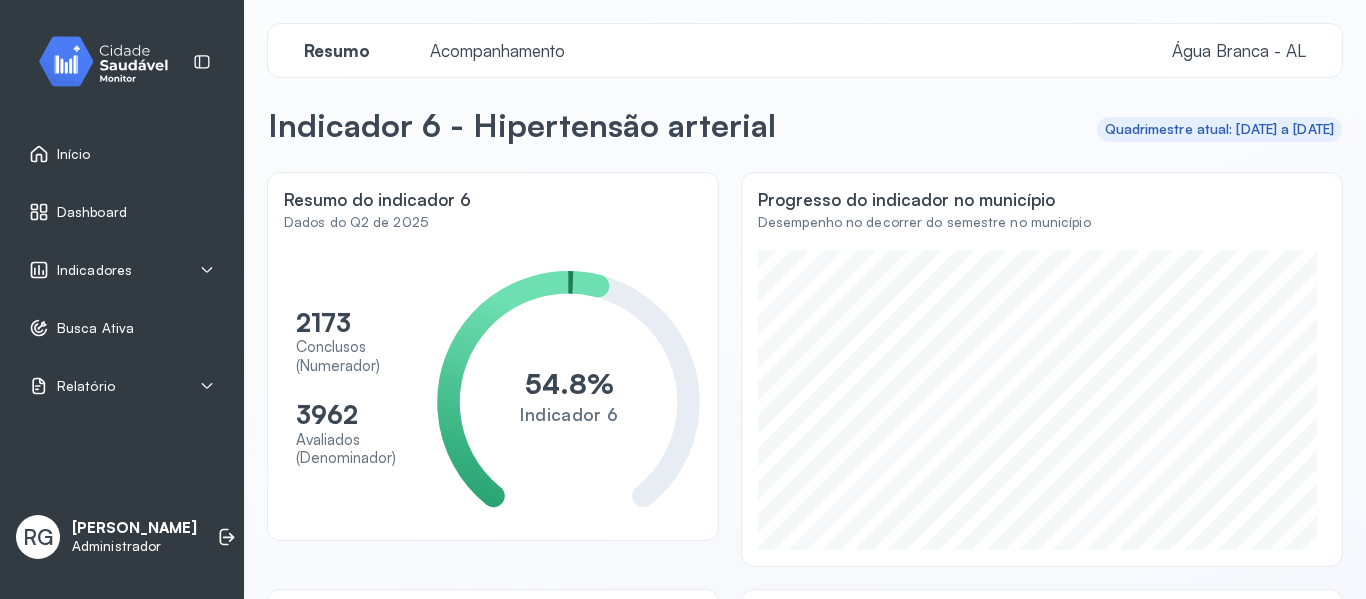 click on "Acompanhamento" at bounding box center [497, 50] 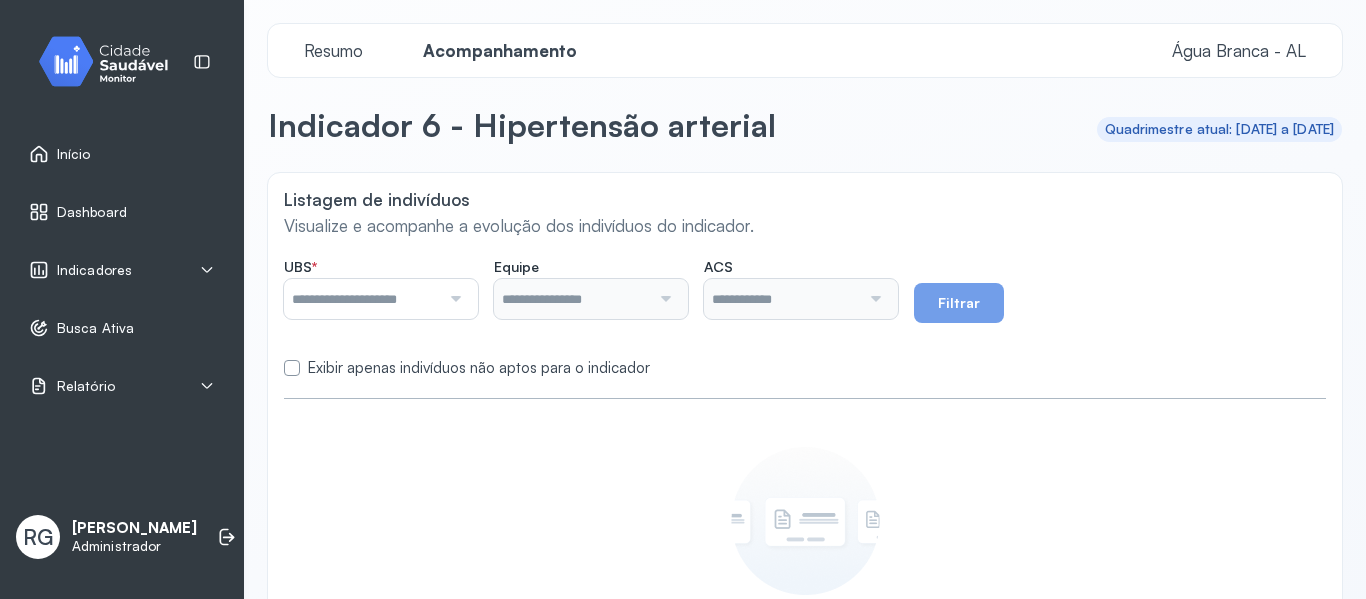 click at bounding box center [453, 299] 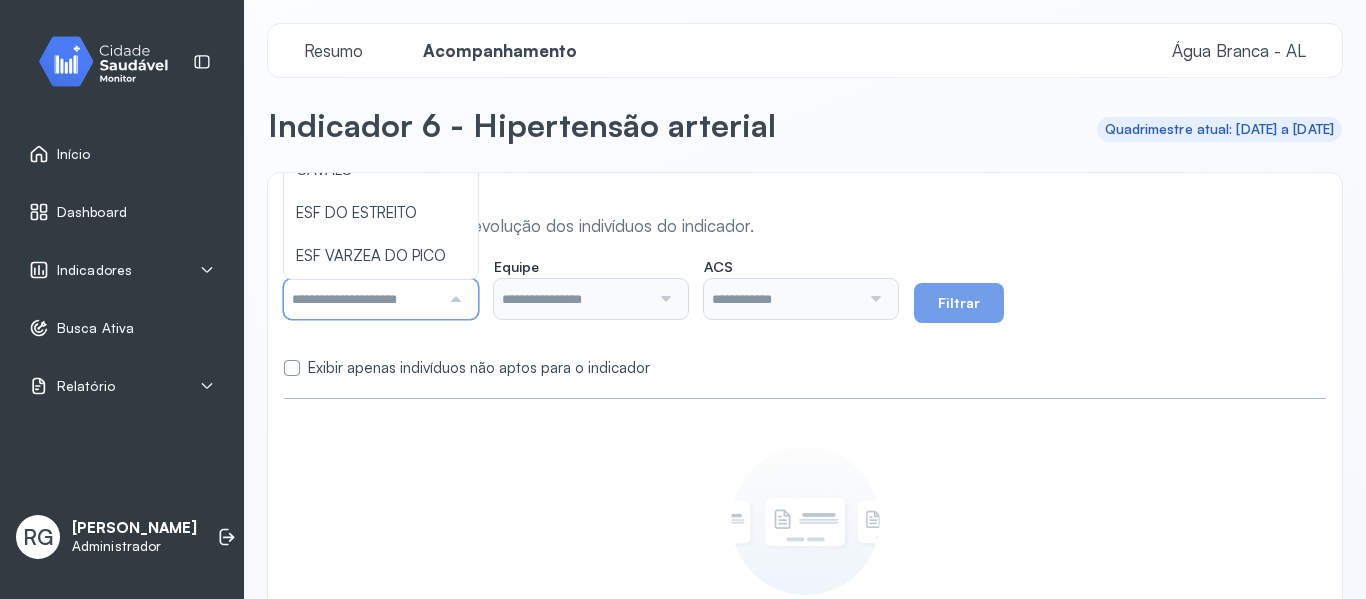 click on "Indicador 6 - Hipertensão arterial Quadrimestre atual: 01/05/2025
a 31/08/2025" at bounding box center (805, 129) 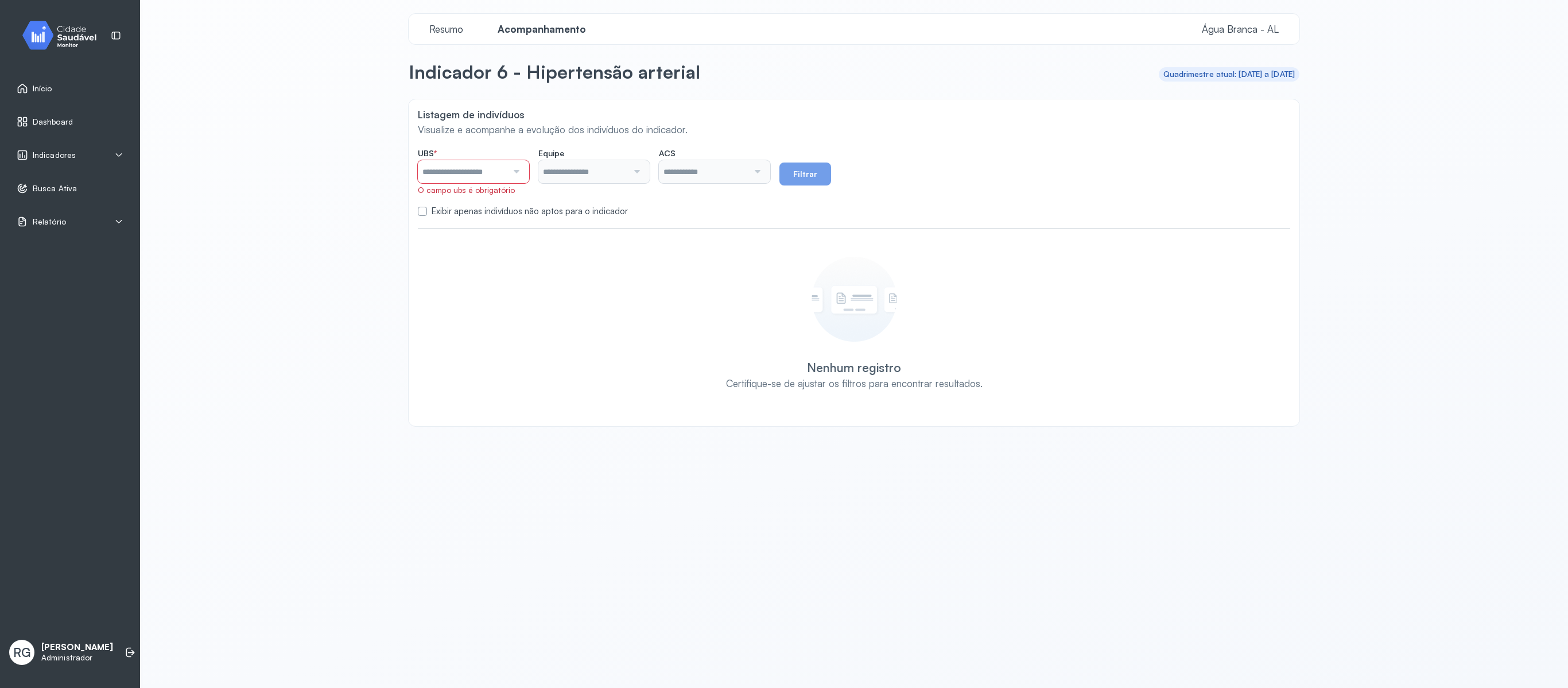 click at bounding box center [515, 172] 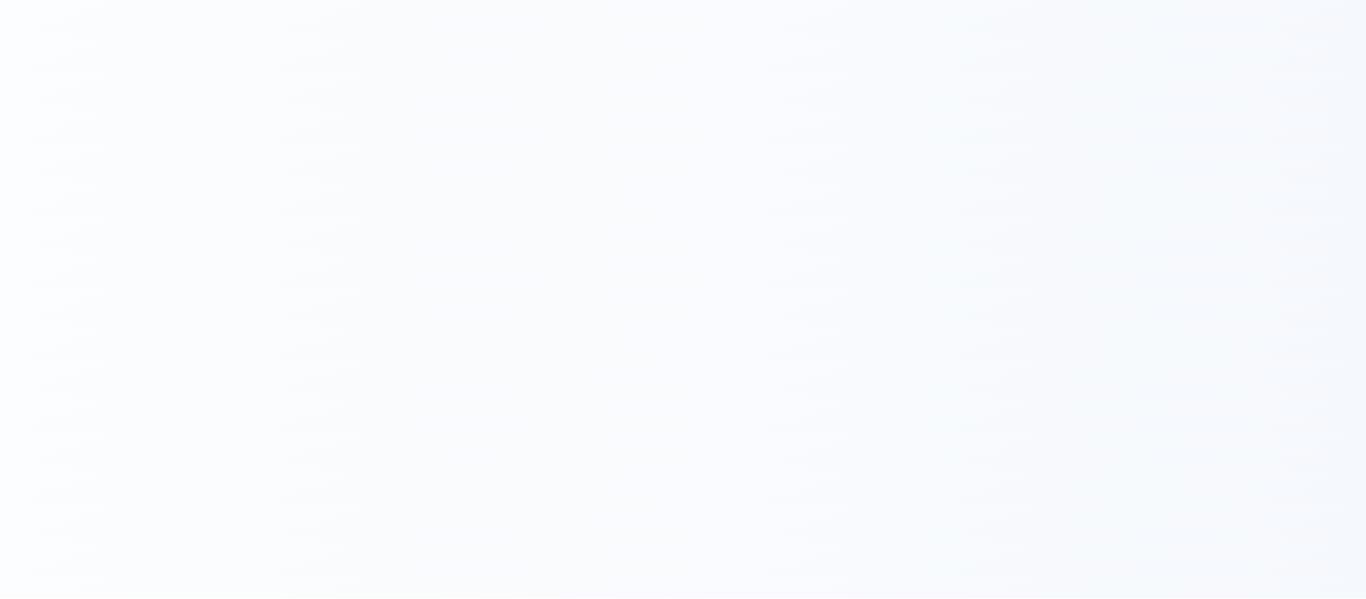 scroll, scrollTop: 0, scrollLeft: 0, axis: both 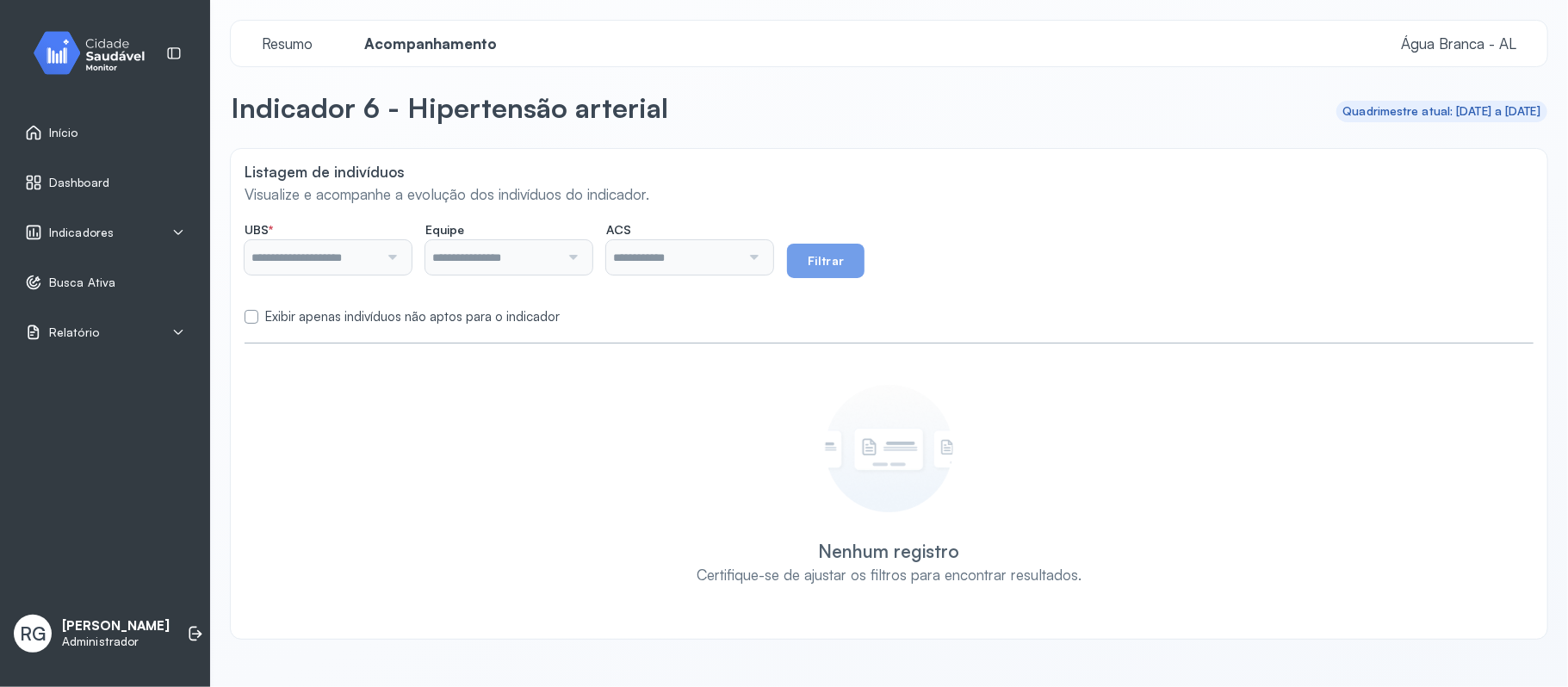 click on "Nenhum registro Certifique-se de ajustar os filtros para encontrar resultados." at bounding box center [889, 485] 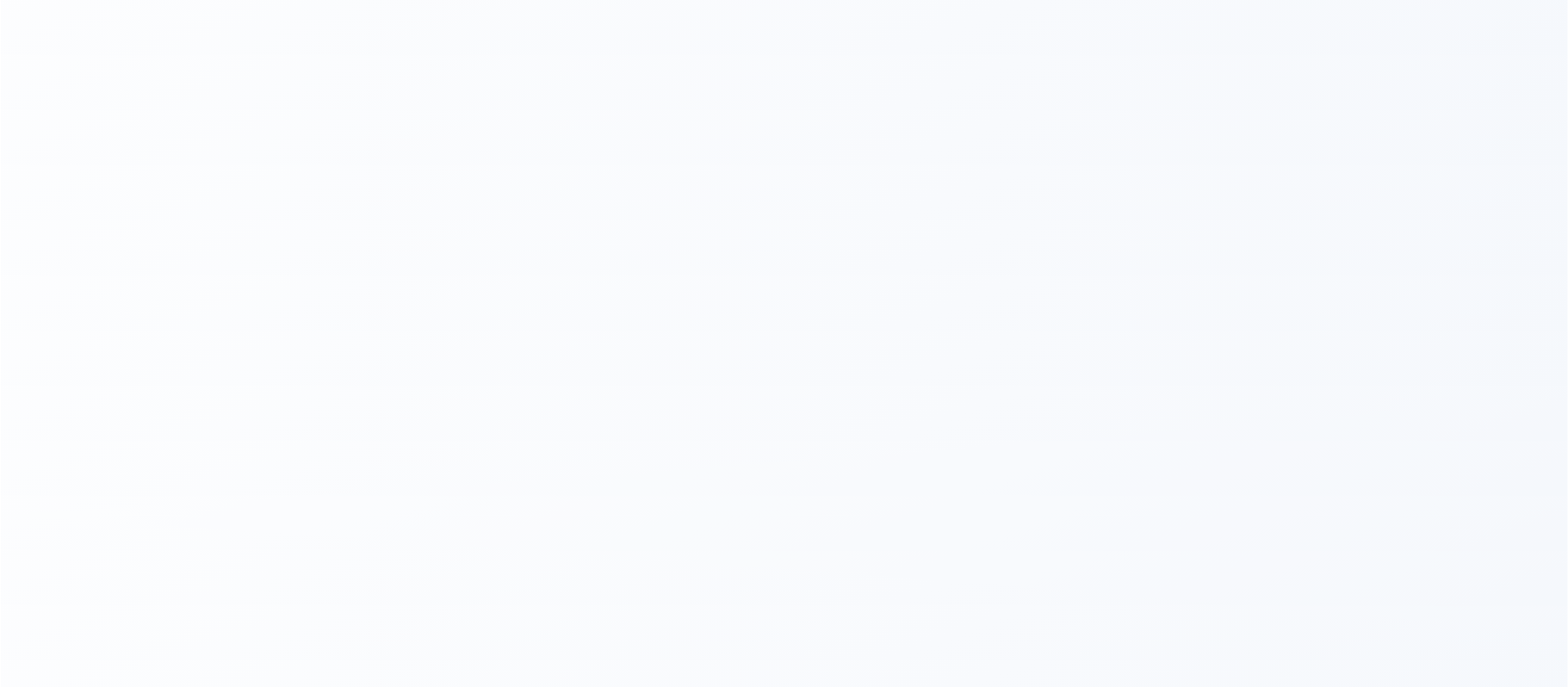 scroll, scrollTop: 0, scrollLeft: 0, axis: both 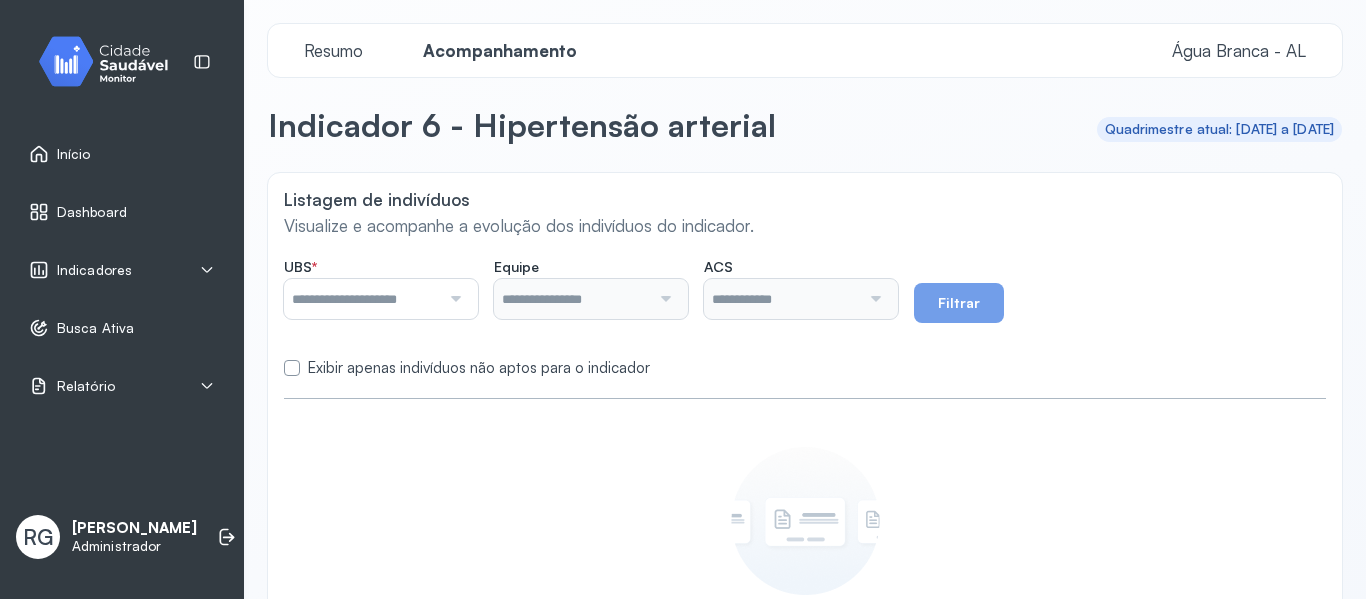 click at bounding box center (362, 299) 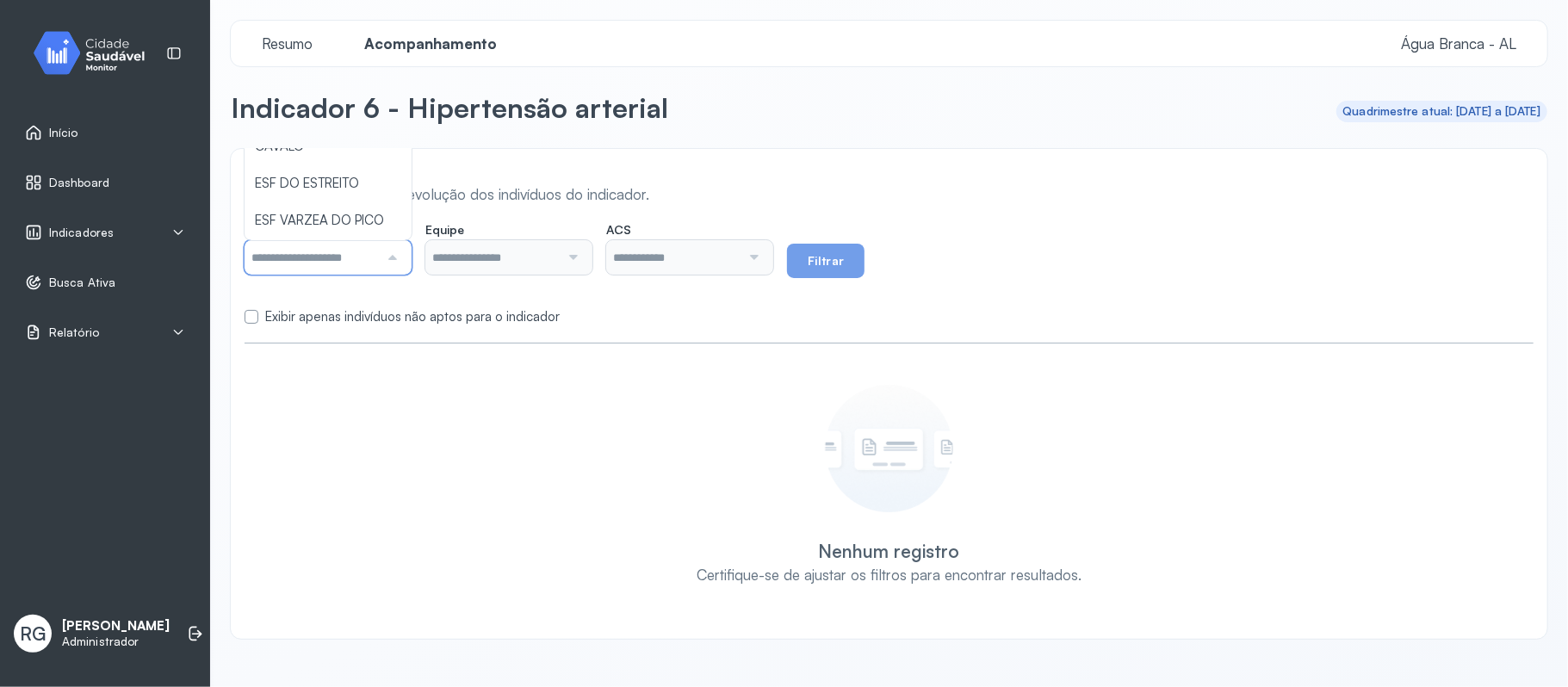 drag, startPoint x: 343, startPoint y: 259, endPoint x: 456, endPoint y: 345, distance: 142.00352 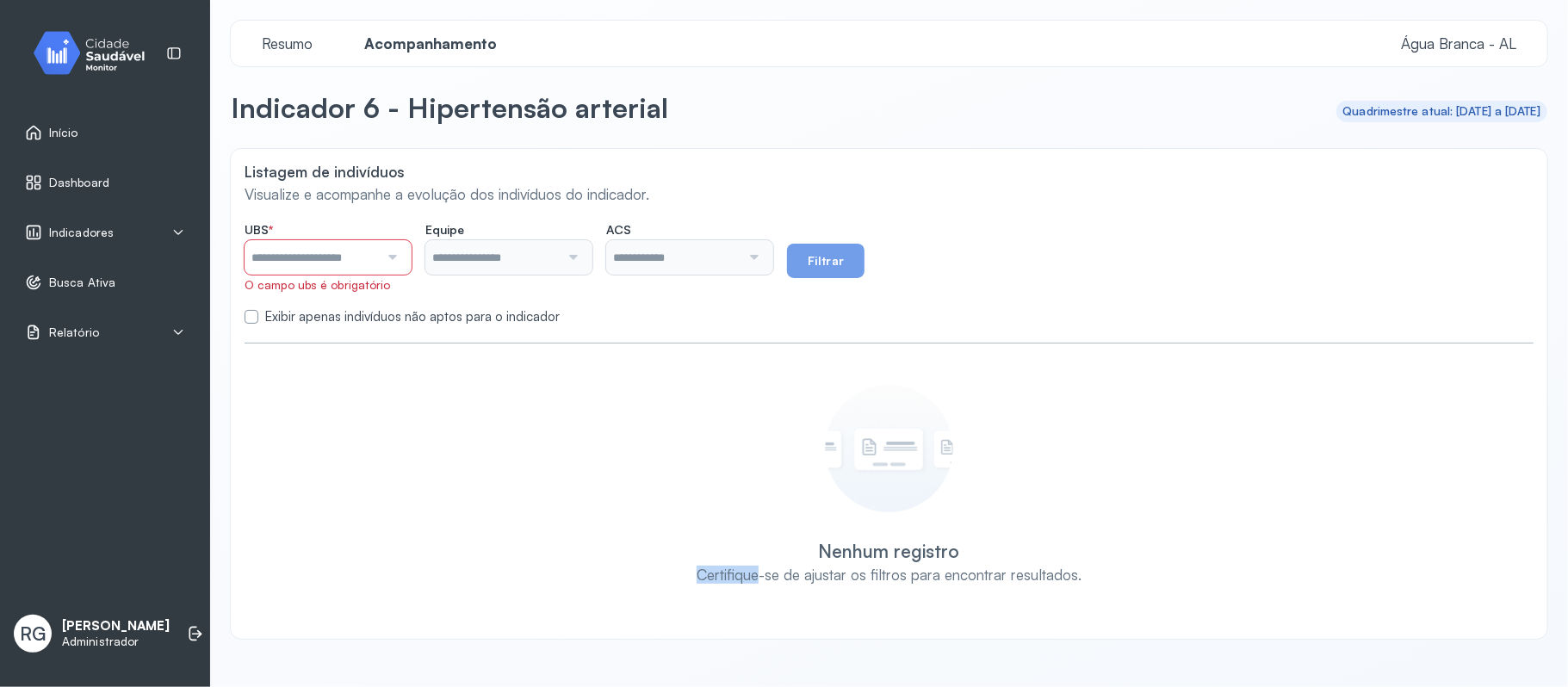 click on "Listagem de indivíduos   Visualize e acompanhe a evolução dos indivíduos do indicador.  UBS   *  O campo ubs é obrigatório ESF DO TABULEIRO ESF DO ALTO DOS COELHOS ESF QUIXABEIRA ESF DA [GEOGRAPHIC_DATA] ESF DO ESTREITO ESF VARZEA DO PICO CENTRO DE SAUDE MUNICIPAL DE AGUA BRANCA UNIDADE BASICA DE SAUDE DA MATINHA ESF ENOQUE GOMES ESF OURICURI Equipe   Nenhuma opção encontrada  ACS  Todos os ACS Filtrar Exibir apenas indivíduos não aptos para o indicador Nenhum registro Certifique-se de ajustar os filtros para encontrar resultados." 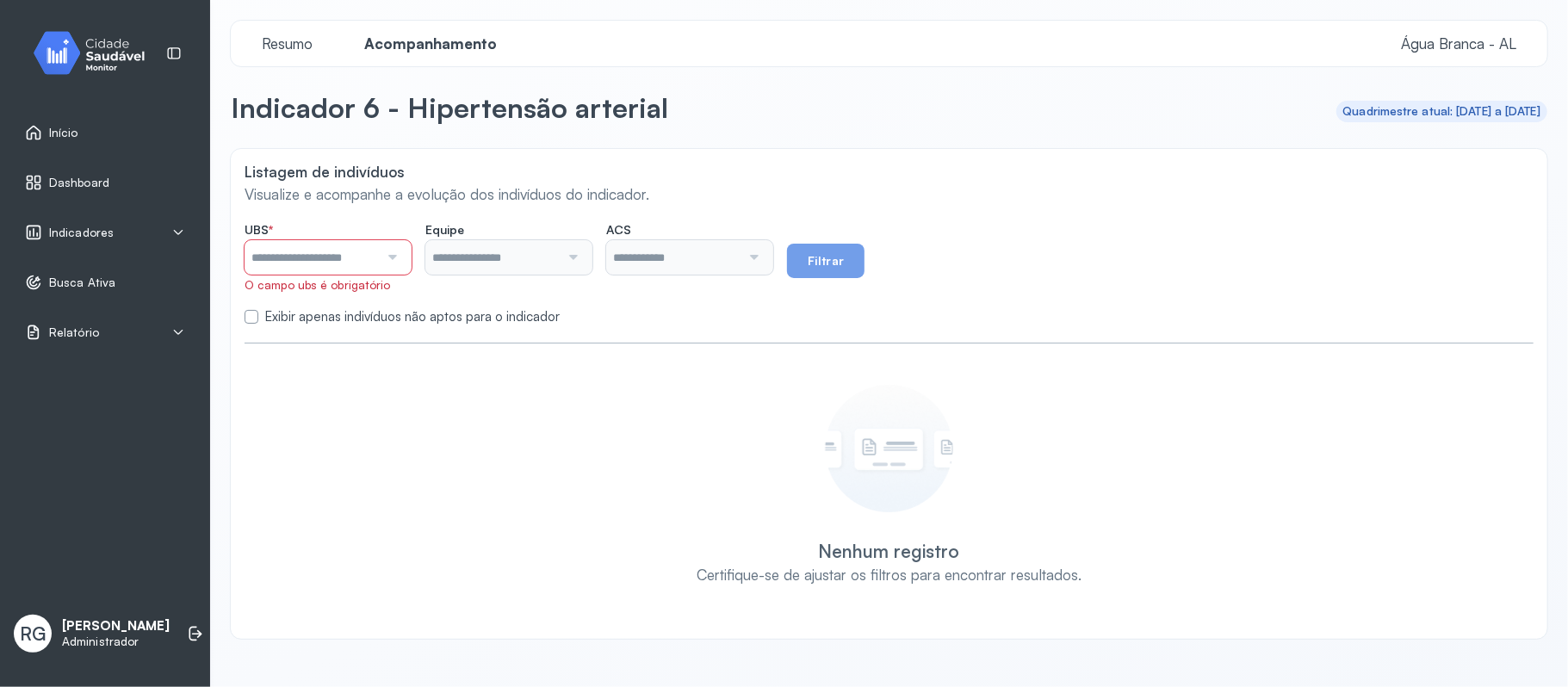 click at bounding box center [390, 257] 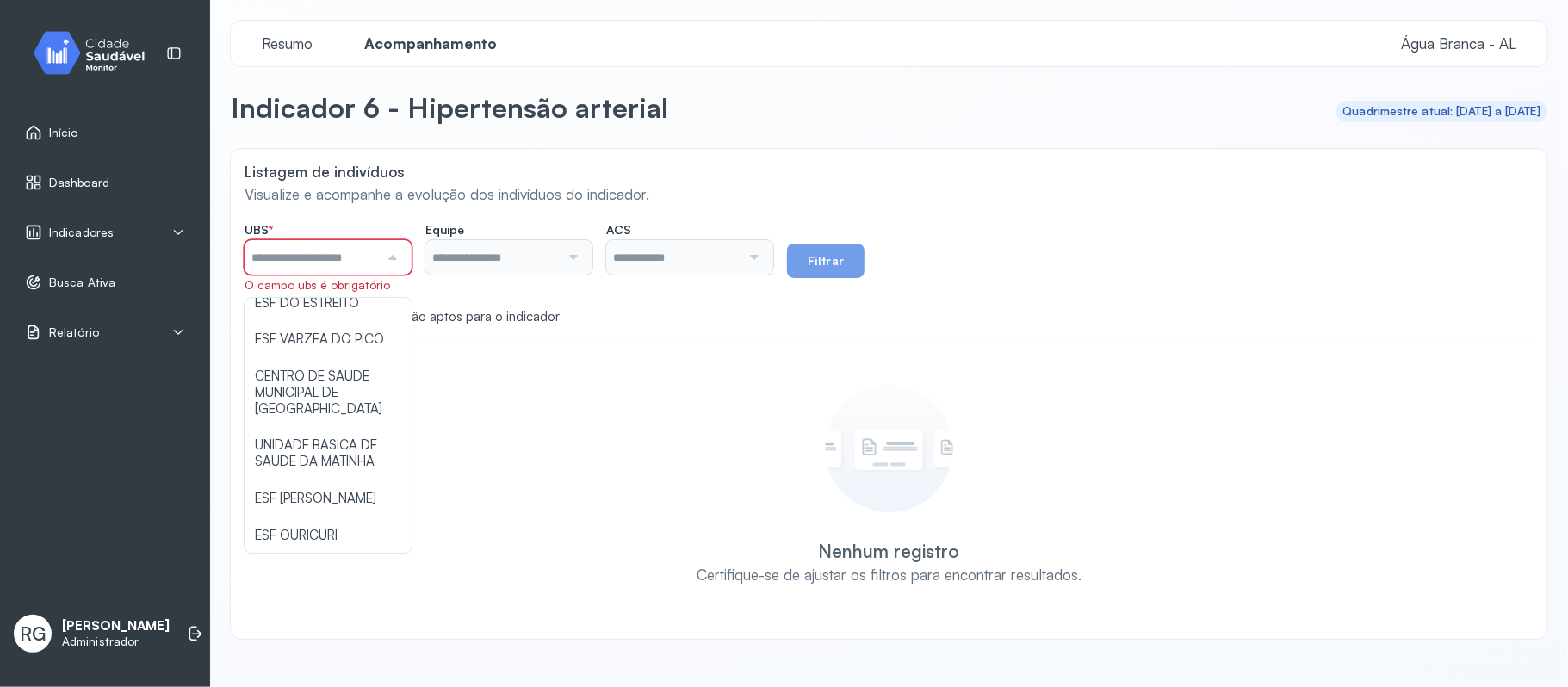 scroll, scrollTop: 194, scrollLeft: 0, axis: vertical 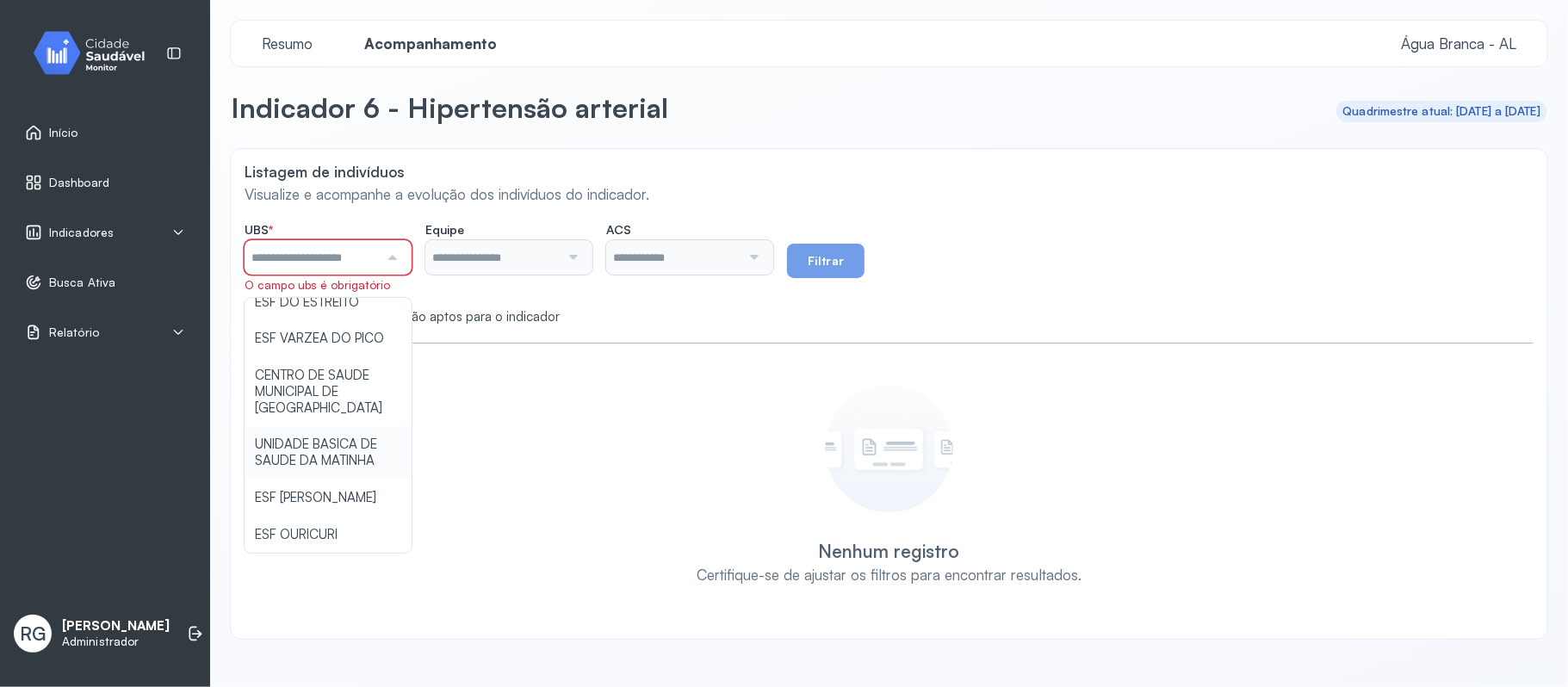 type on "**********" 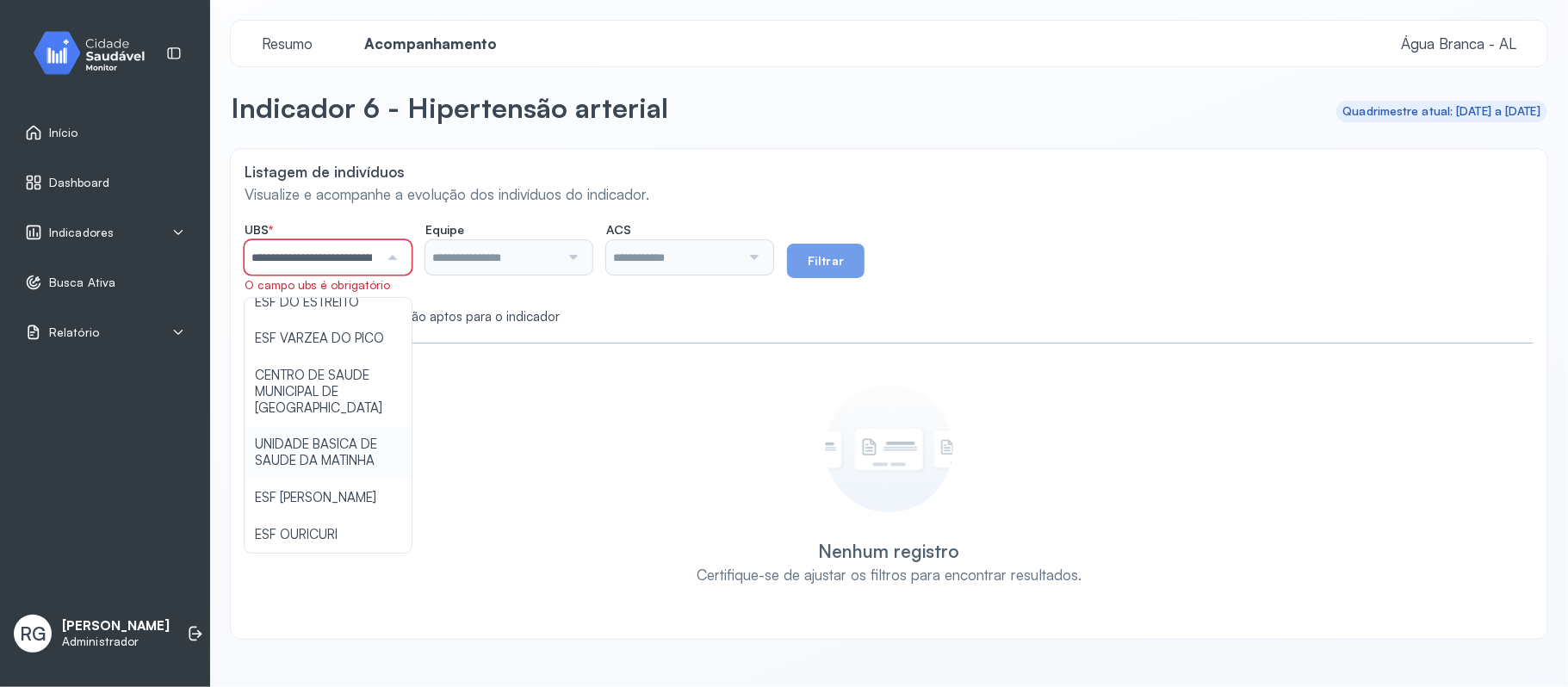 click on "**********" 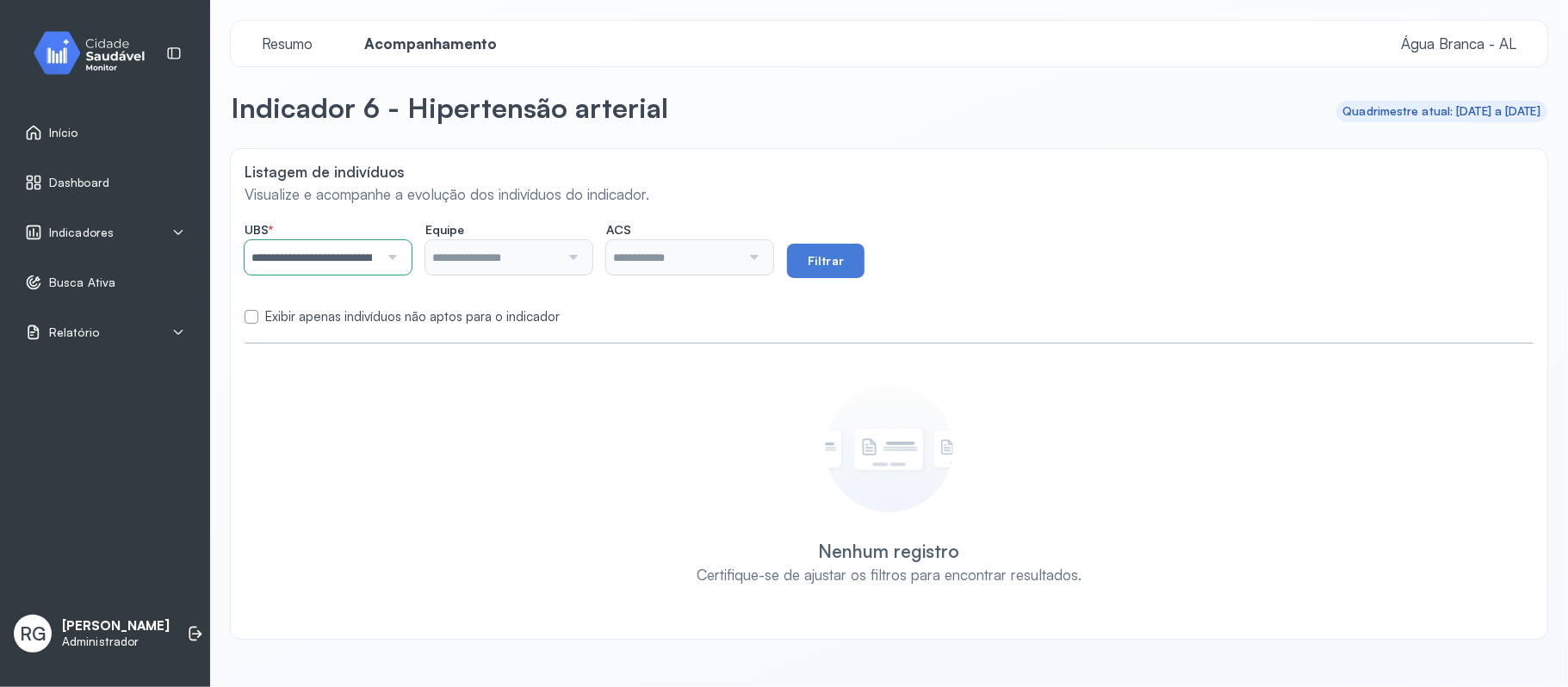 type on "**********" 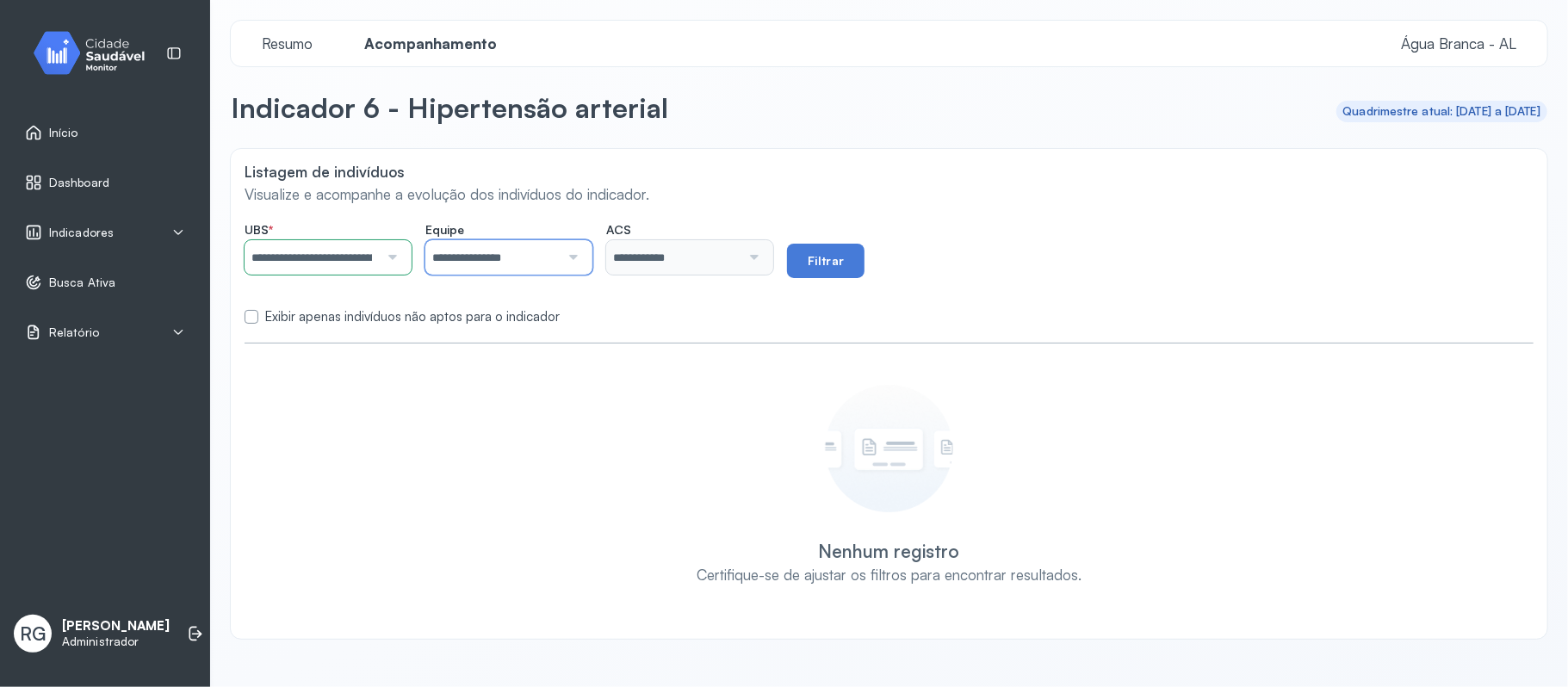 click on "**********" at bounding box center (493, 257) 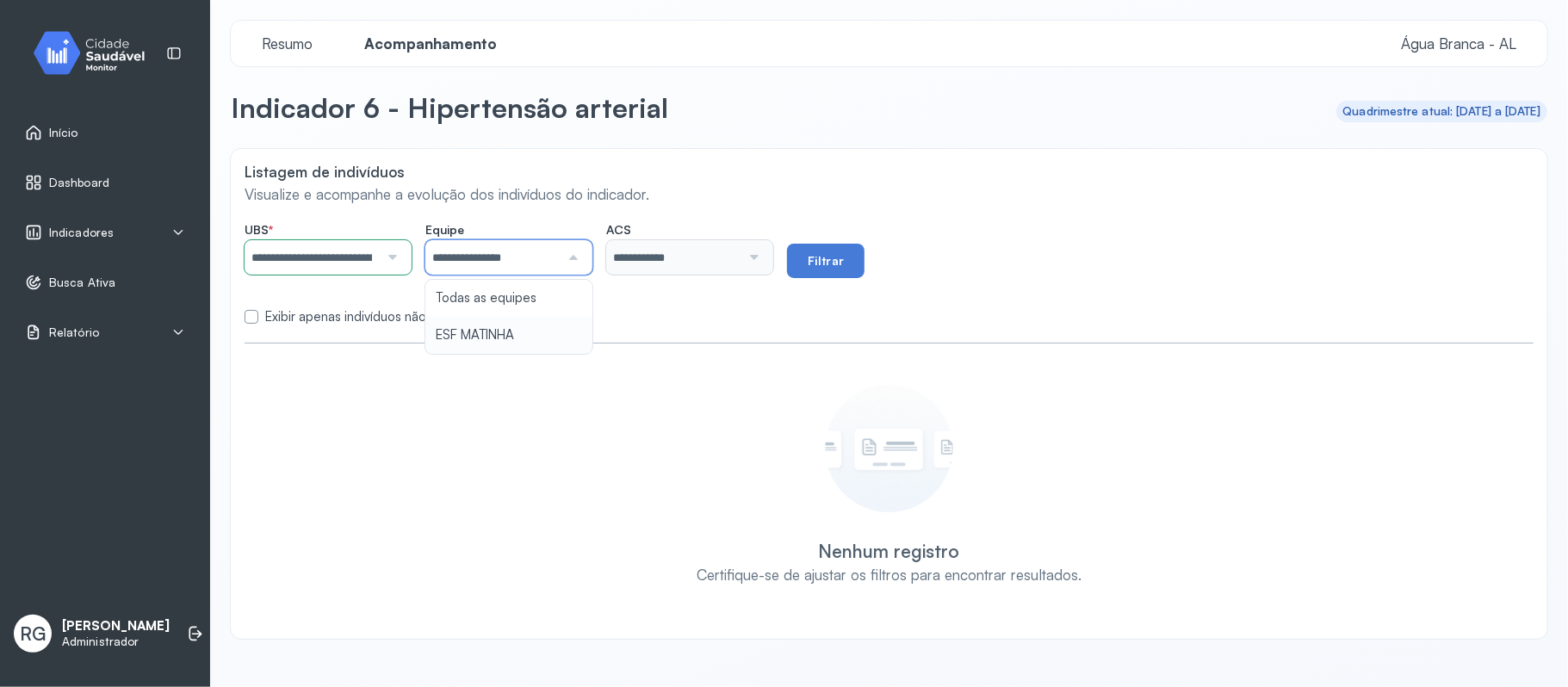 type on "**********" 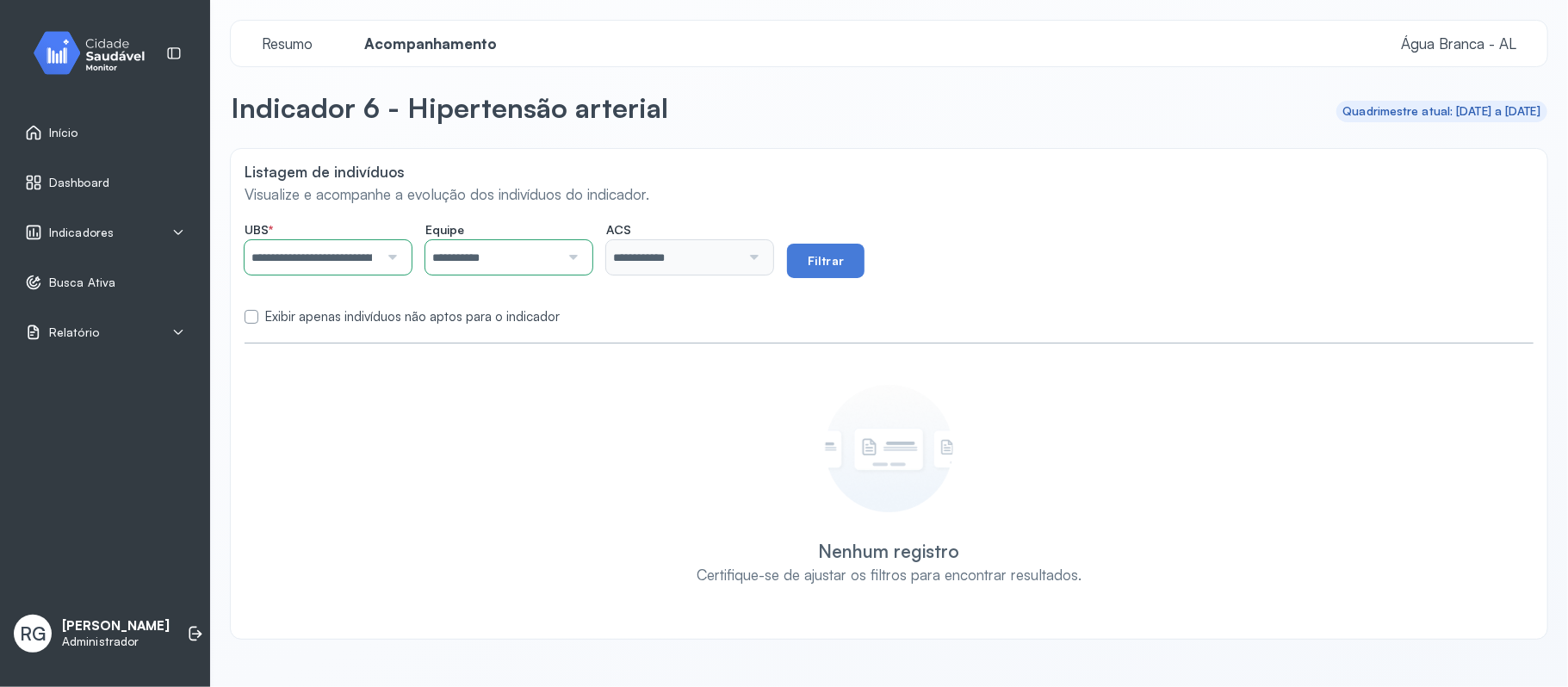 click on "**********" 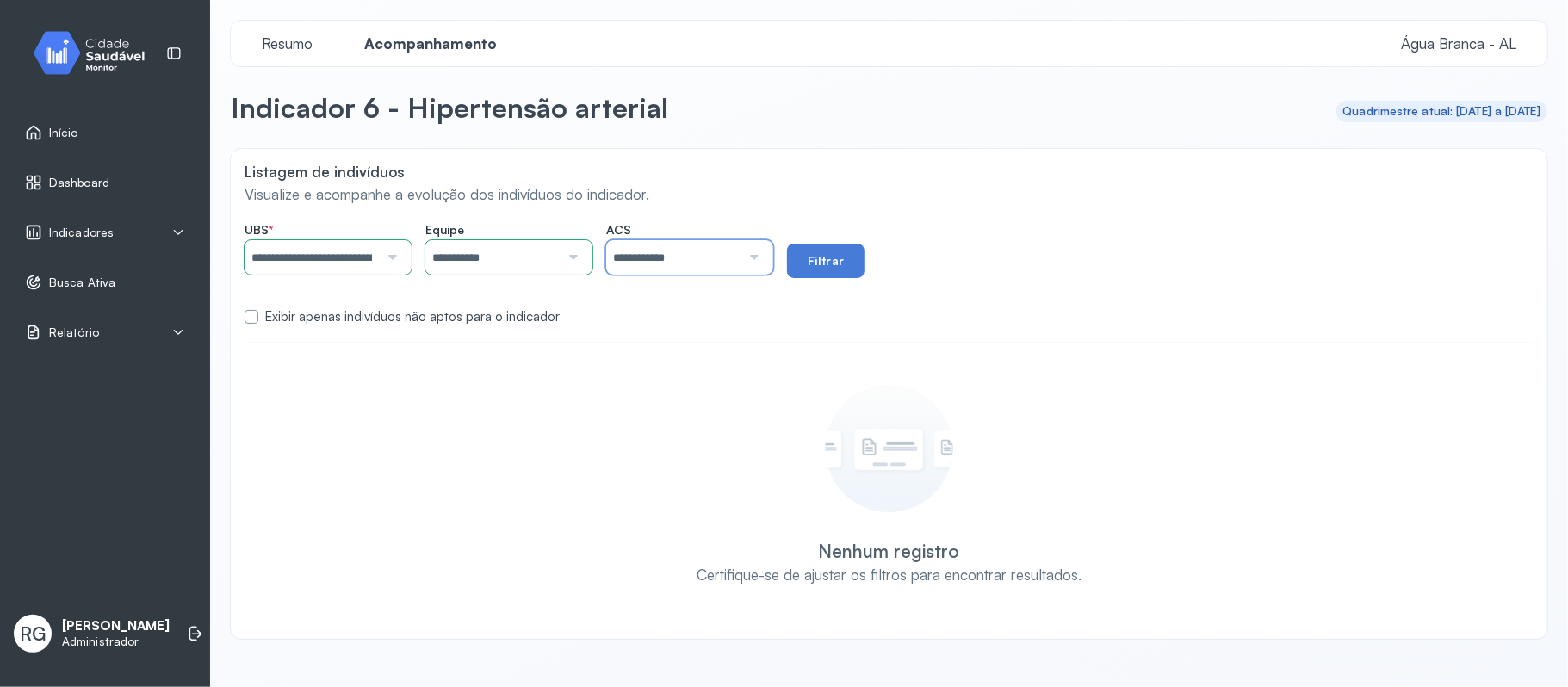 click on "**********" at bounding box center [673, 257] 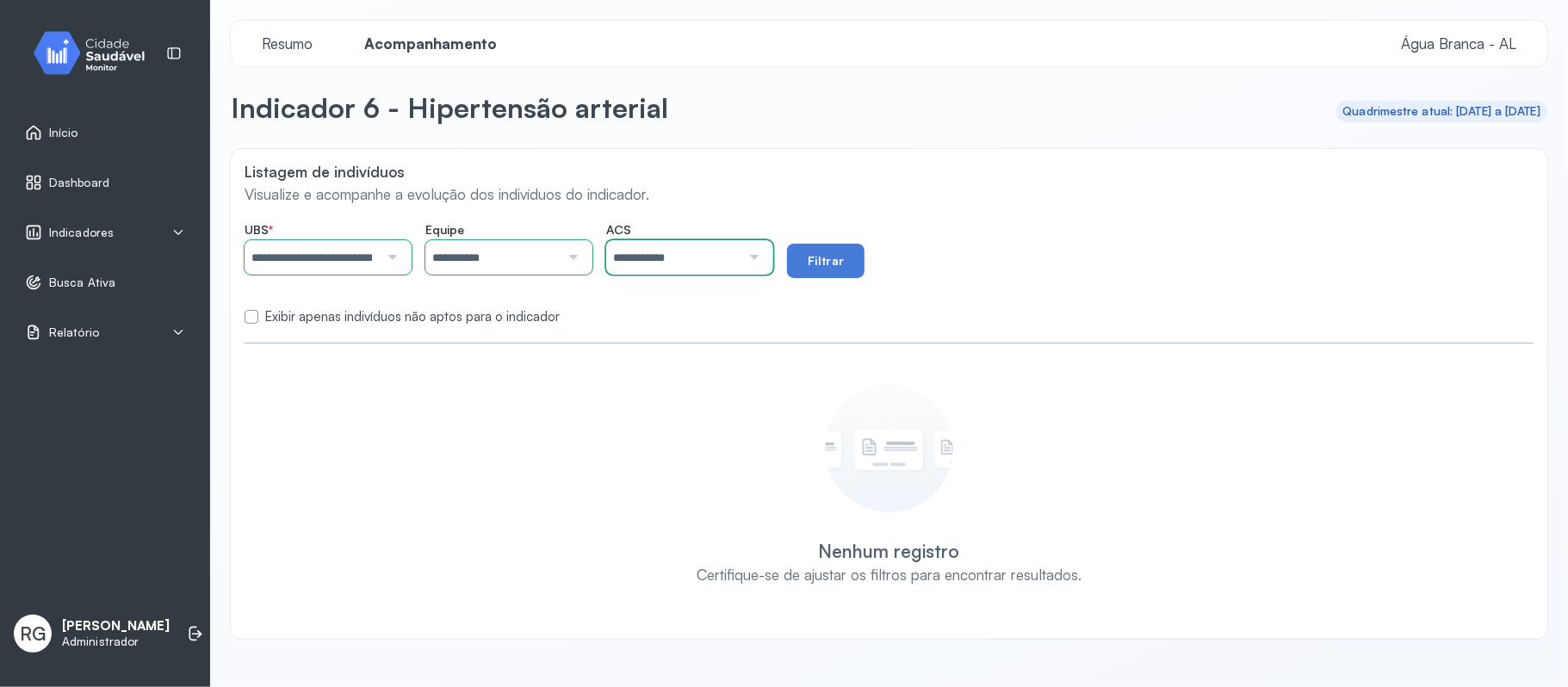 click on "**********" at bounding box center (673, 257) 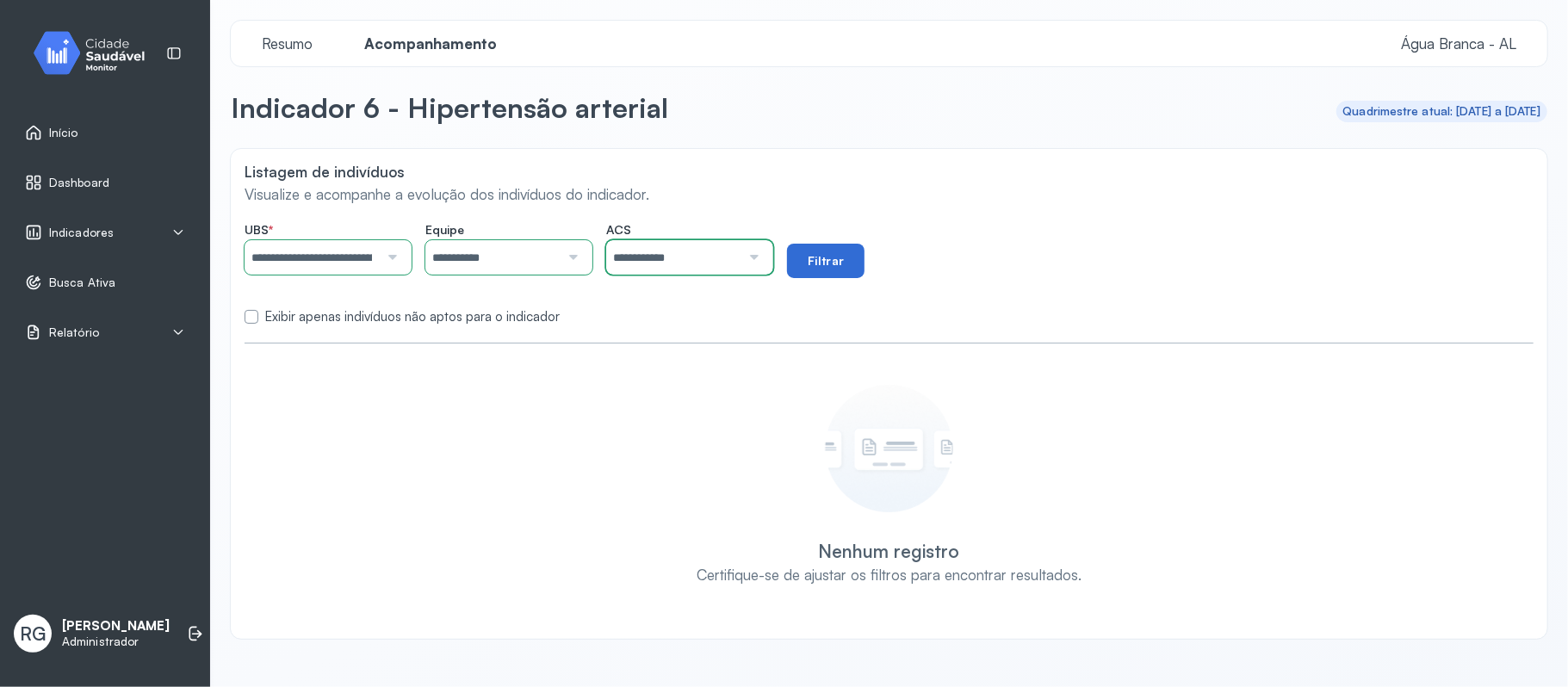 click on "Filtrar" at bounding box center [826, 261] 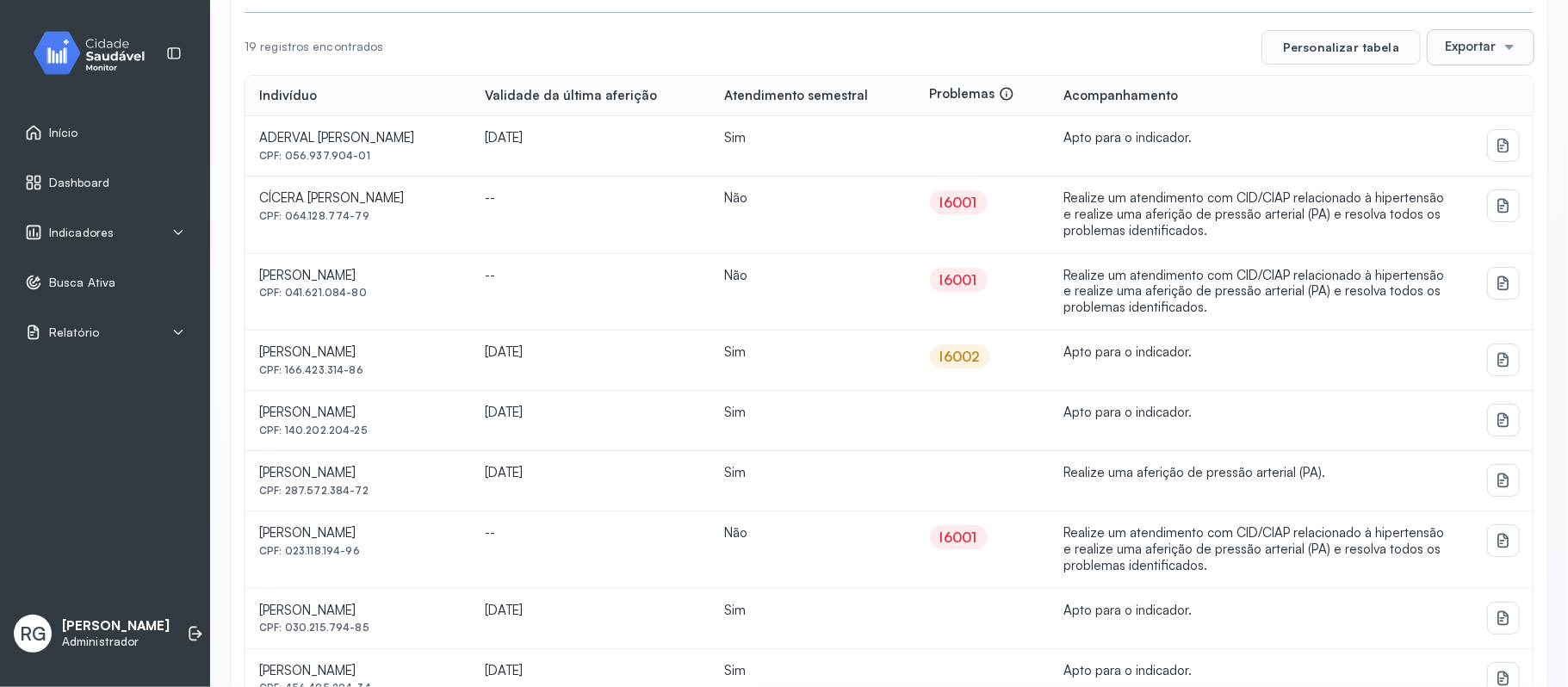 scroll, scrollTop: 0, scrollLeft: 0, axis: both 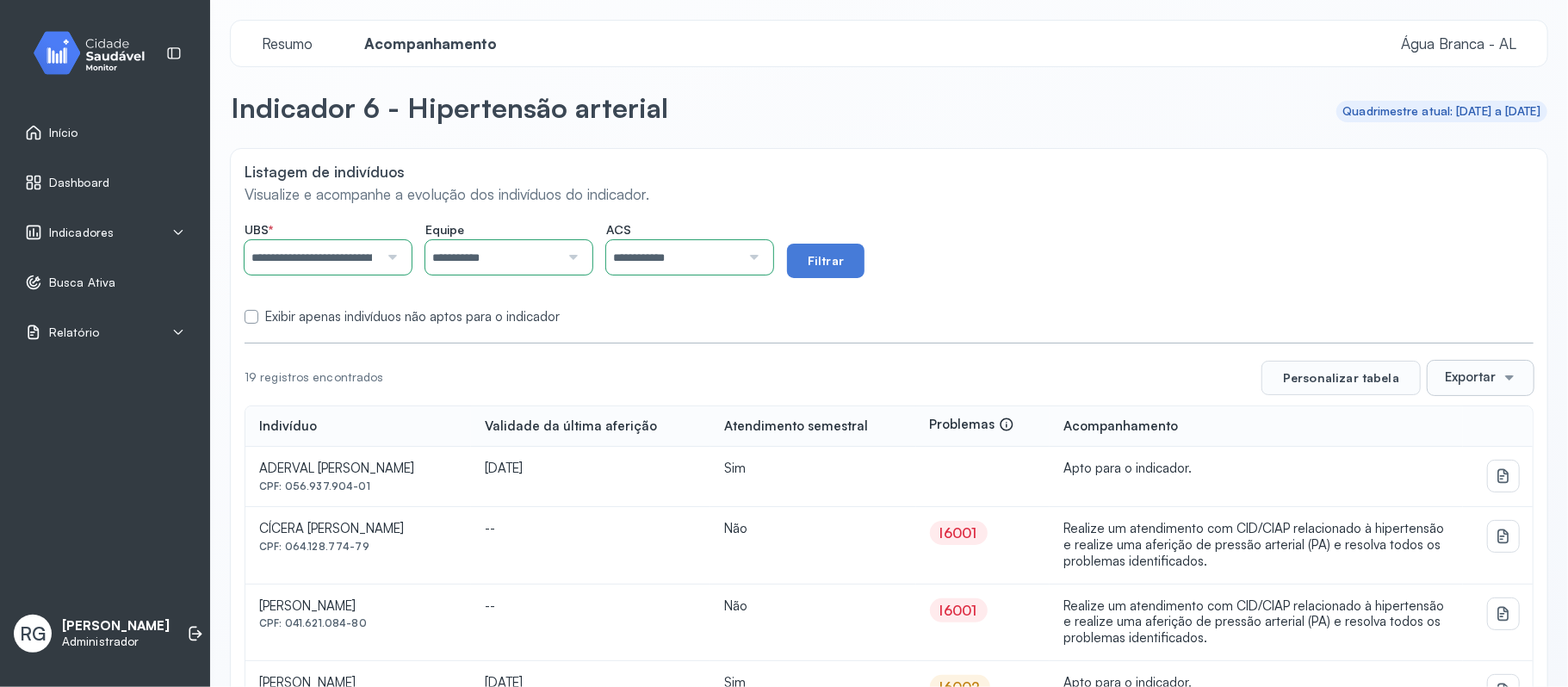 type 